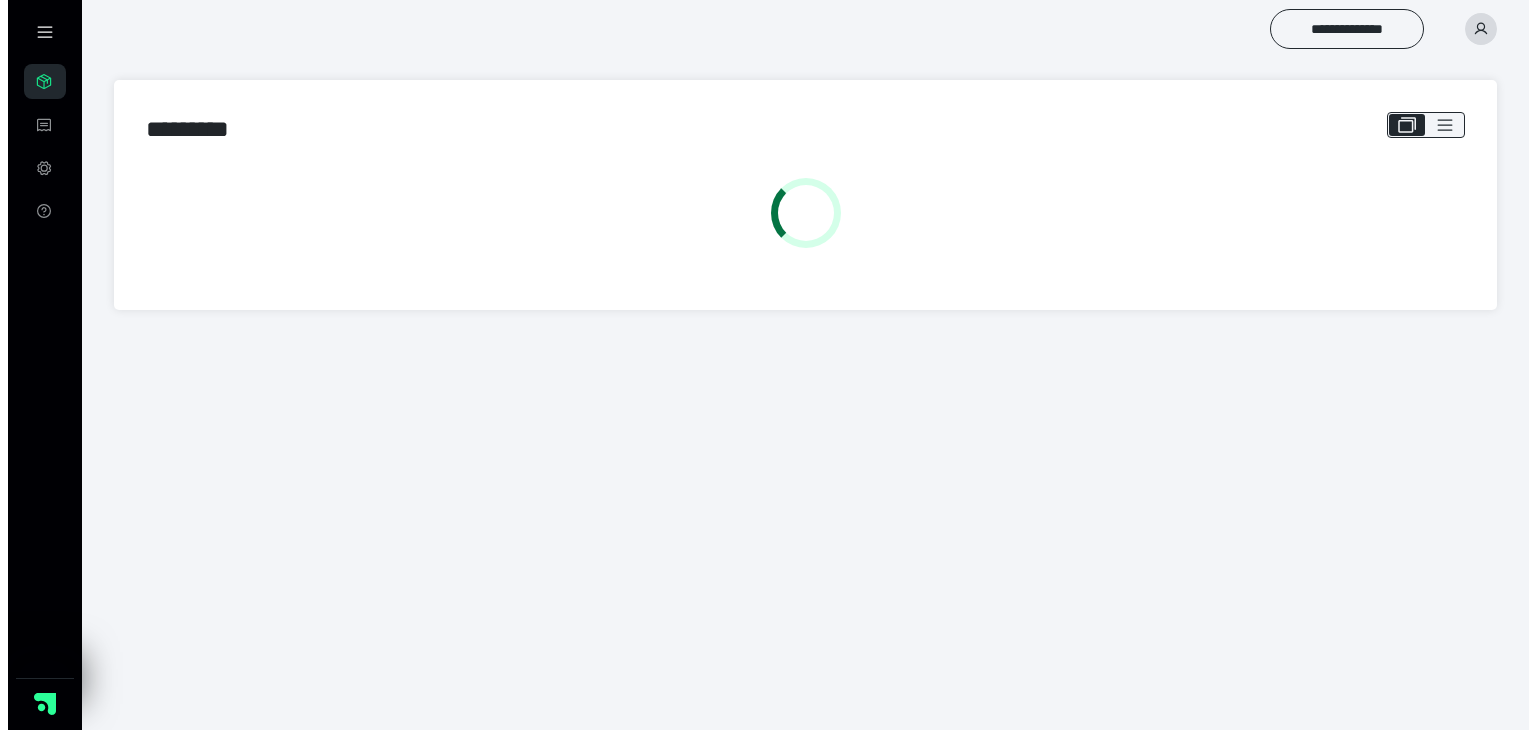 scroll, scrollTop: 0, scrollLeft: 0, axis: both 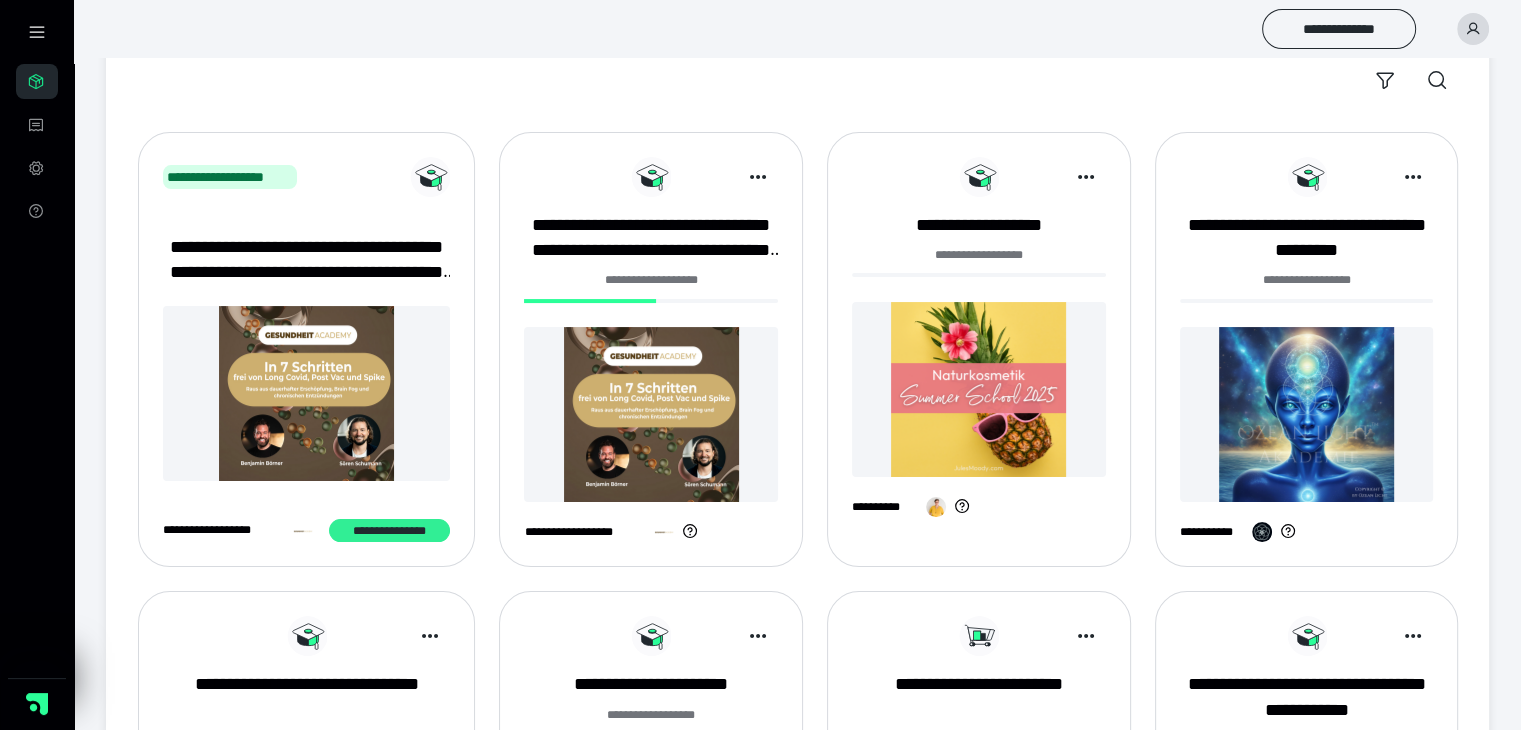 click on "**********" at bounding box center (389, 531) 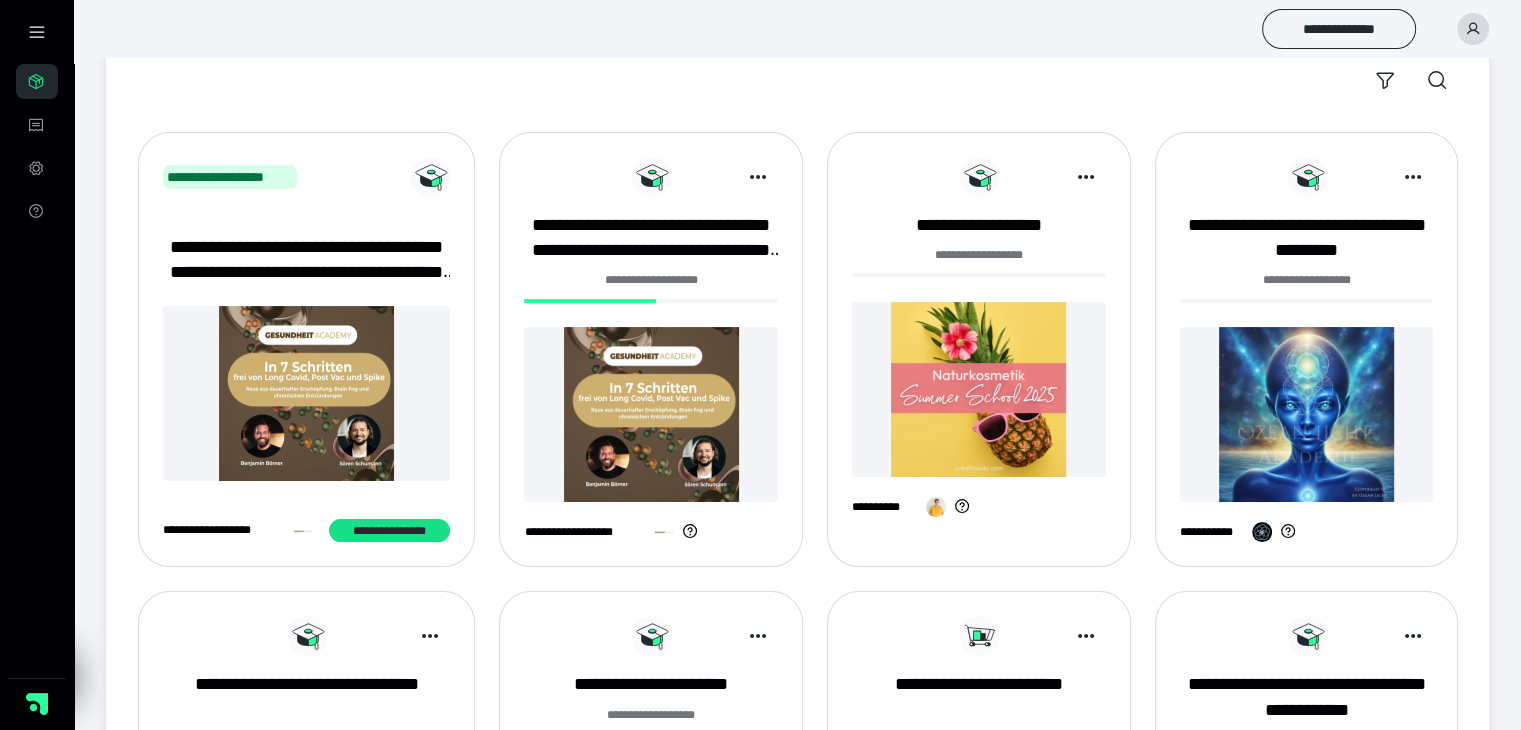 click at bounding box center (651, 414) 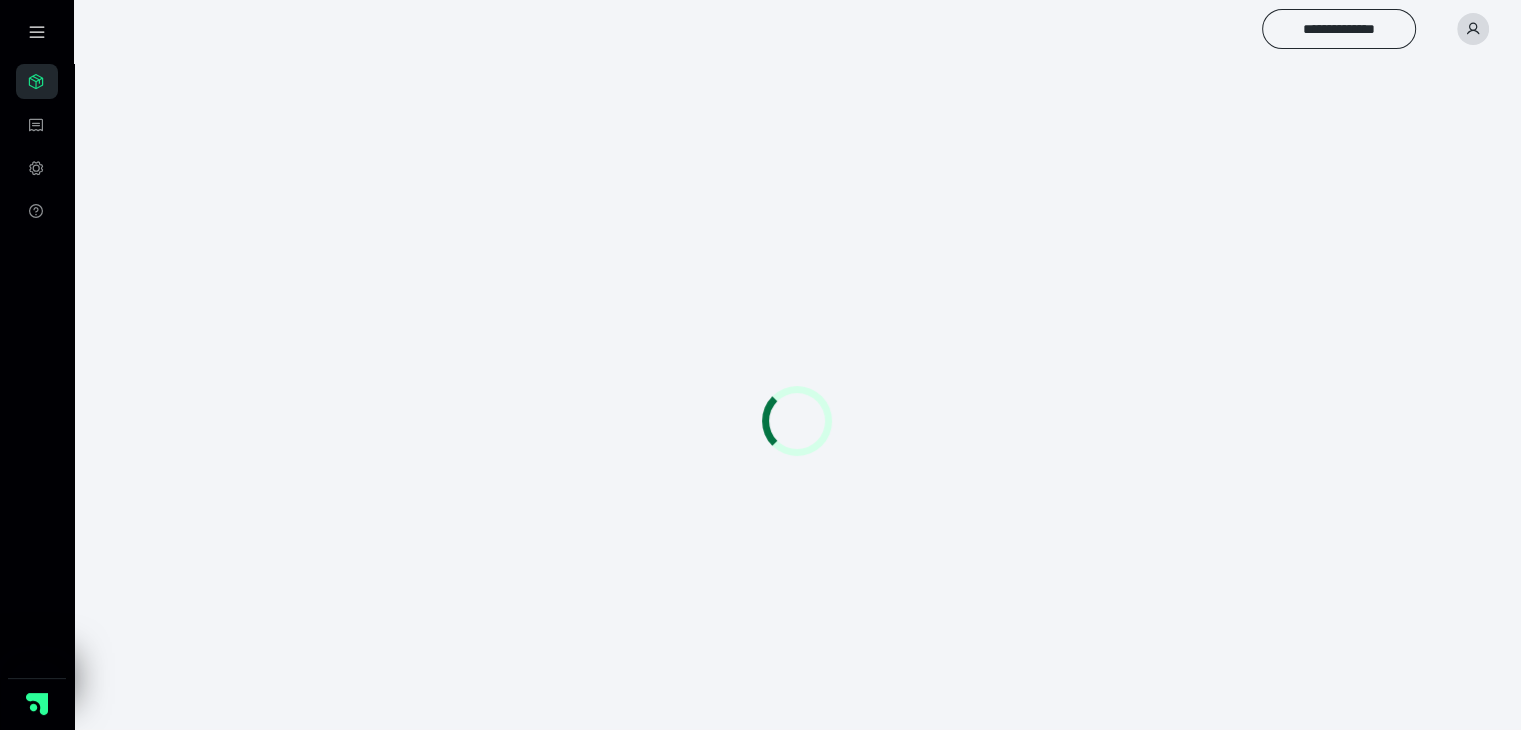 scroll, scrollTop: 0, scrollLeft: 0, axis: both 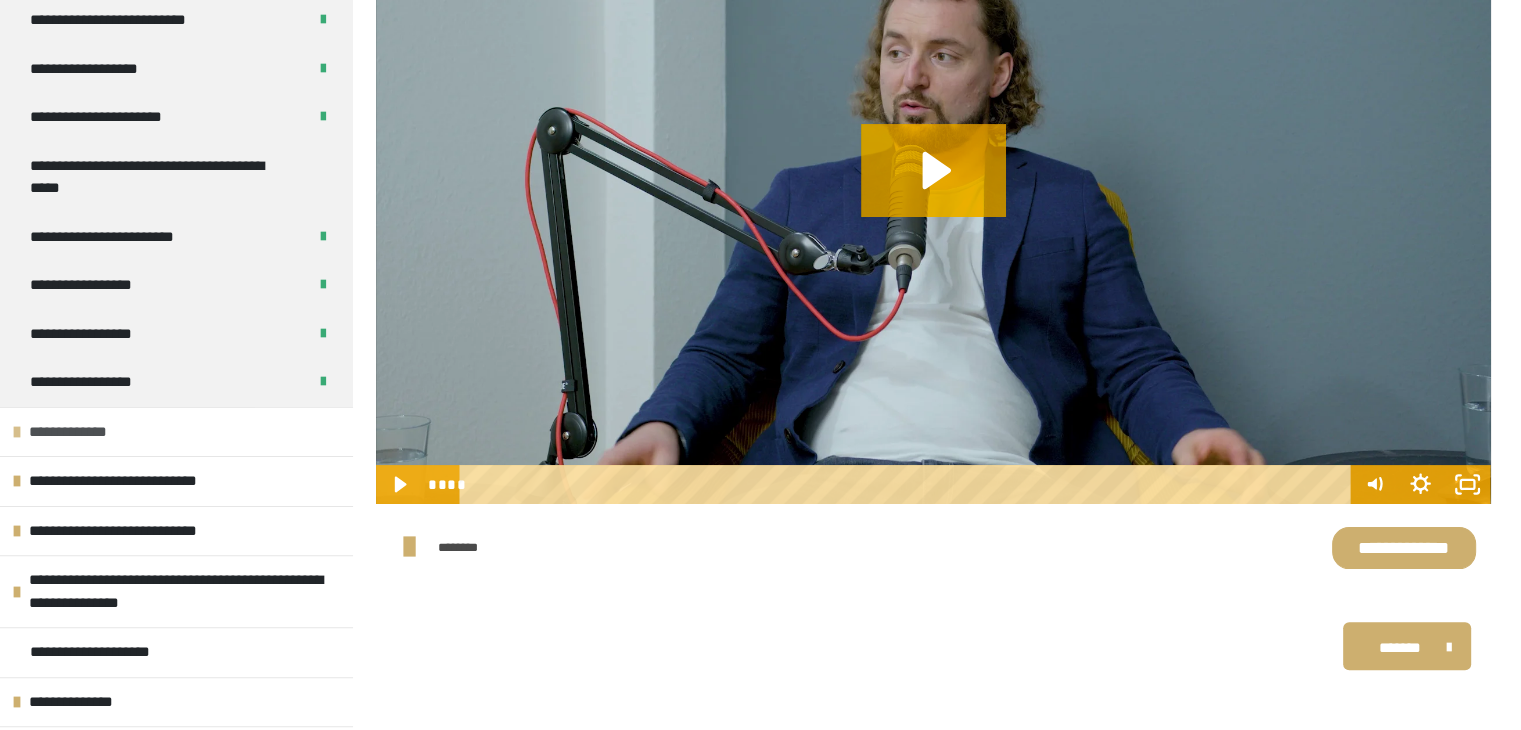 click on "**********" at bounding box center [72, 432] 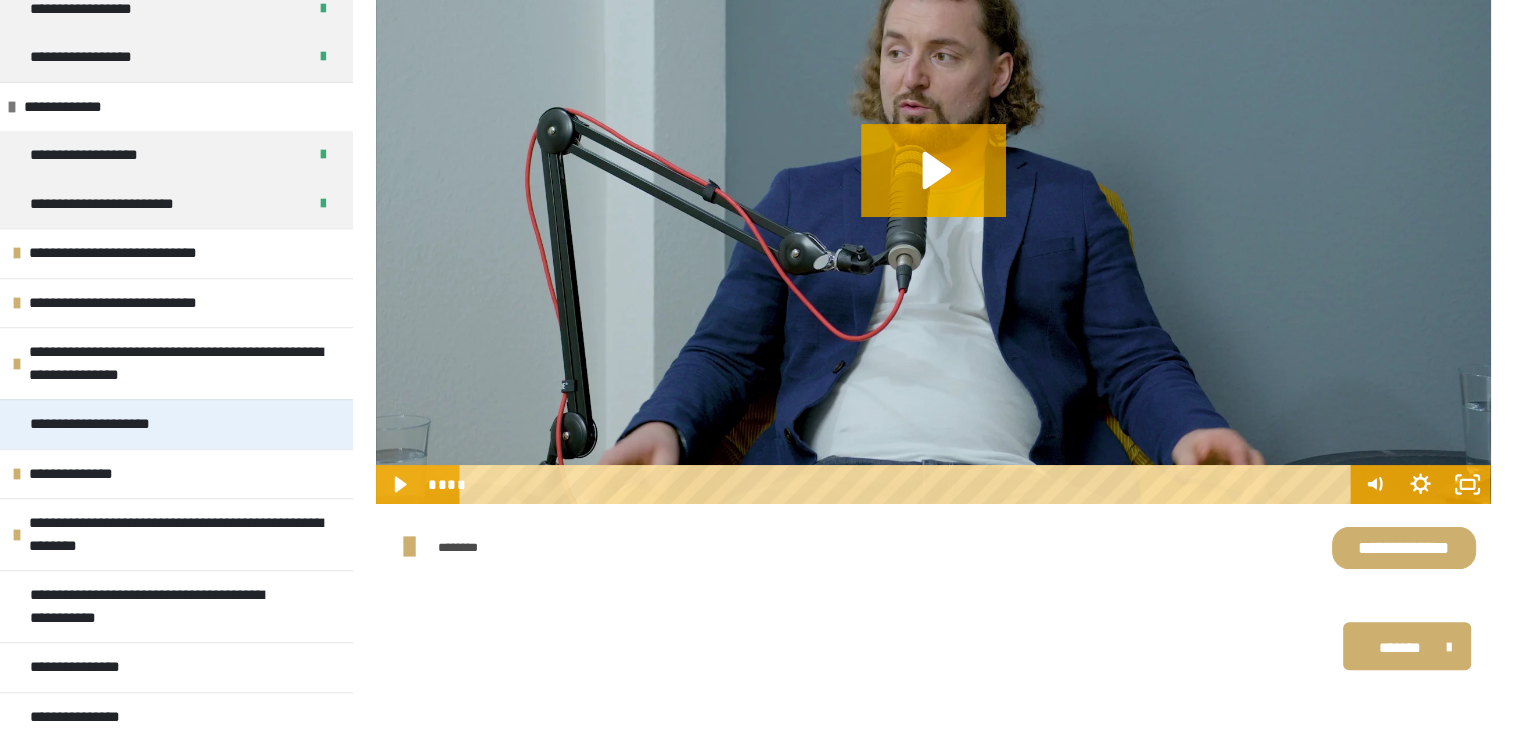 scroll, scrollTop: 729, scrollLeft: 0, axis: vertical 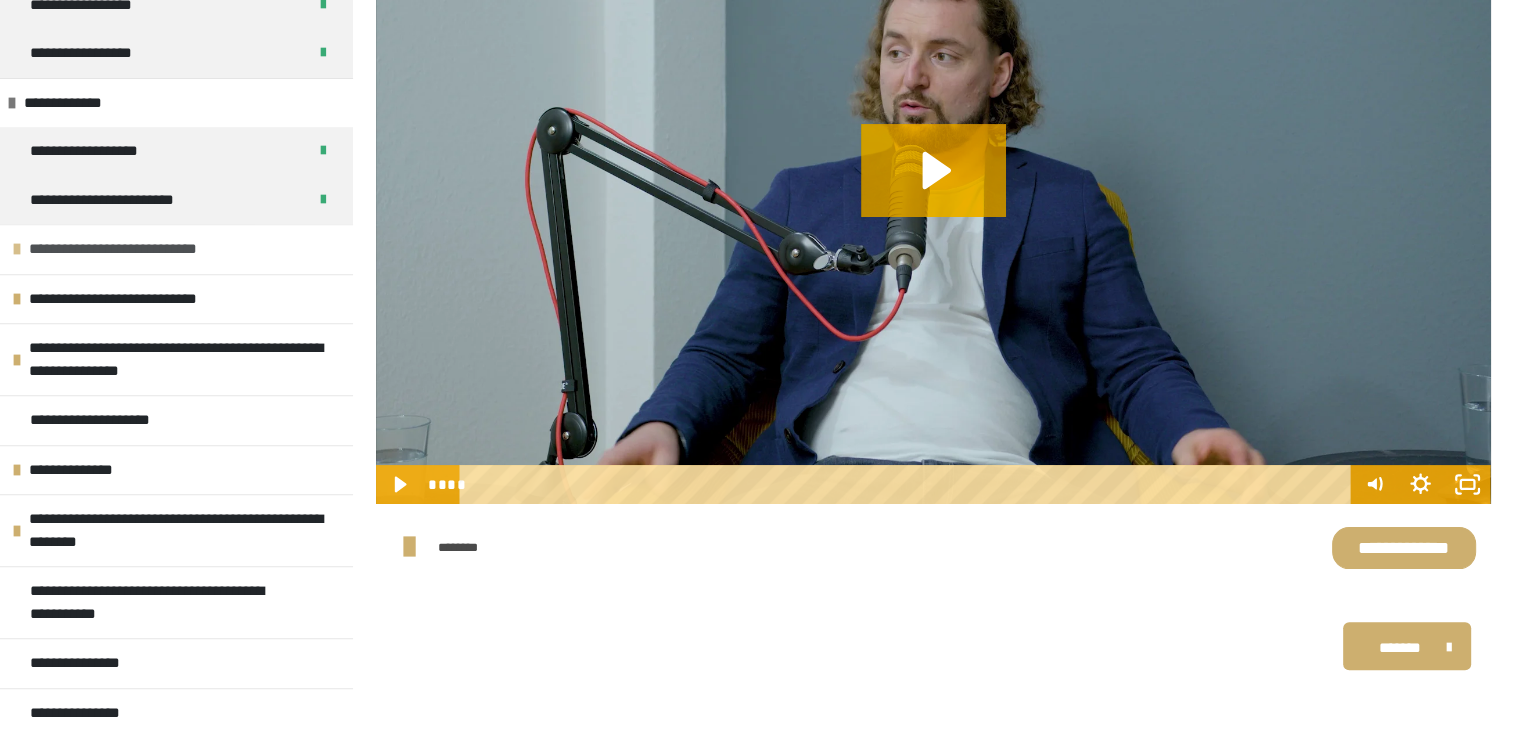 click at bounding box center (17, 249) 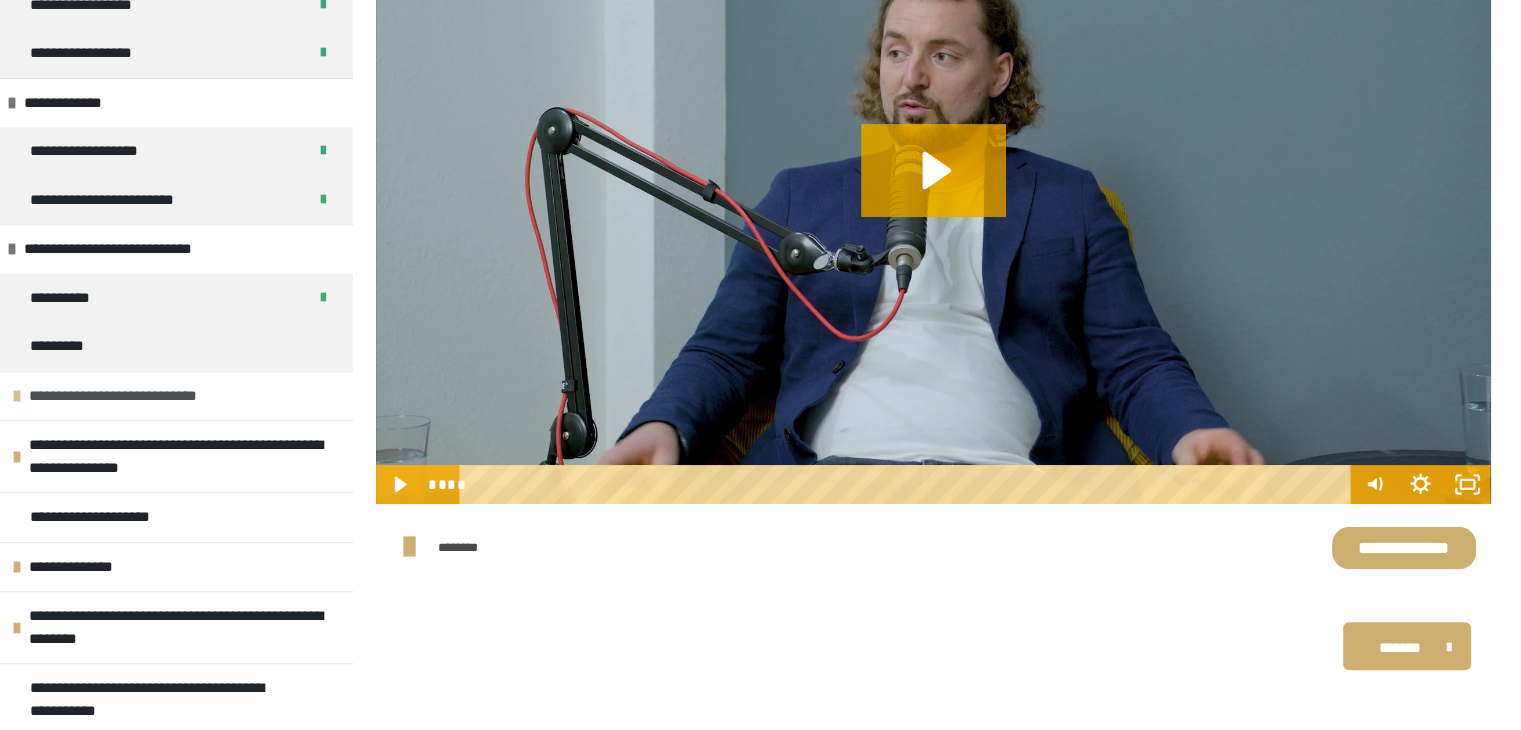 click on "**********" at bounding box center [176, 396] 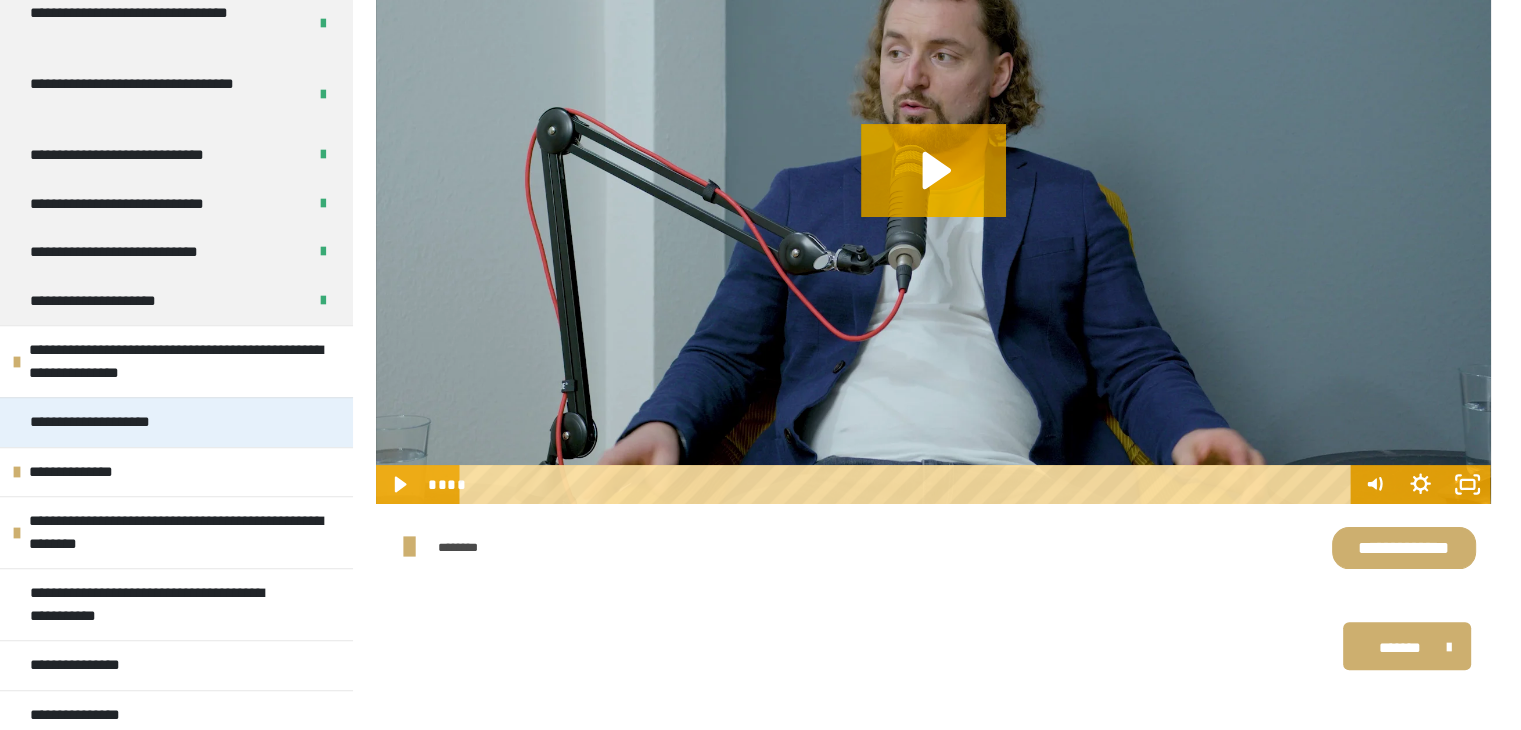 scroll, scrollTop: 1162, scrollLeft: 0, axis: vertical 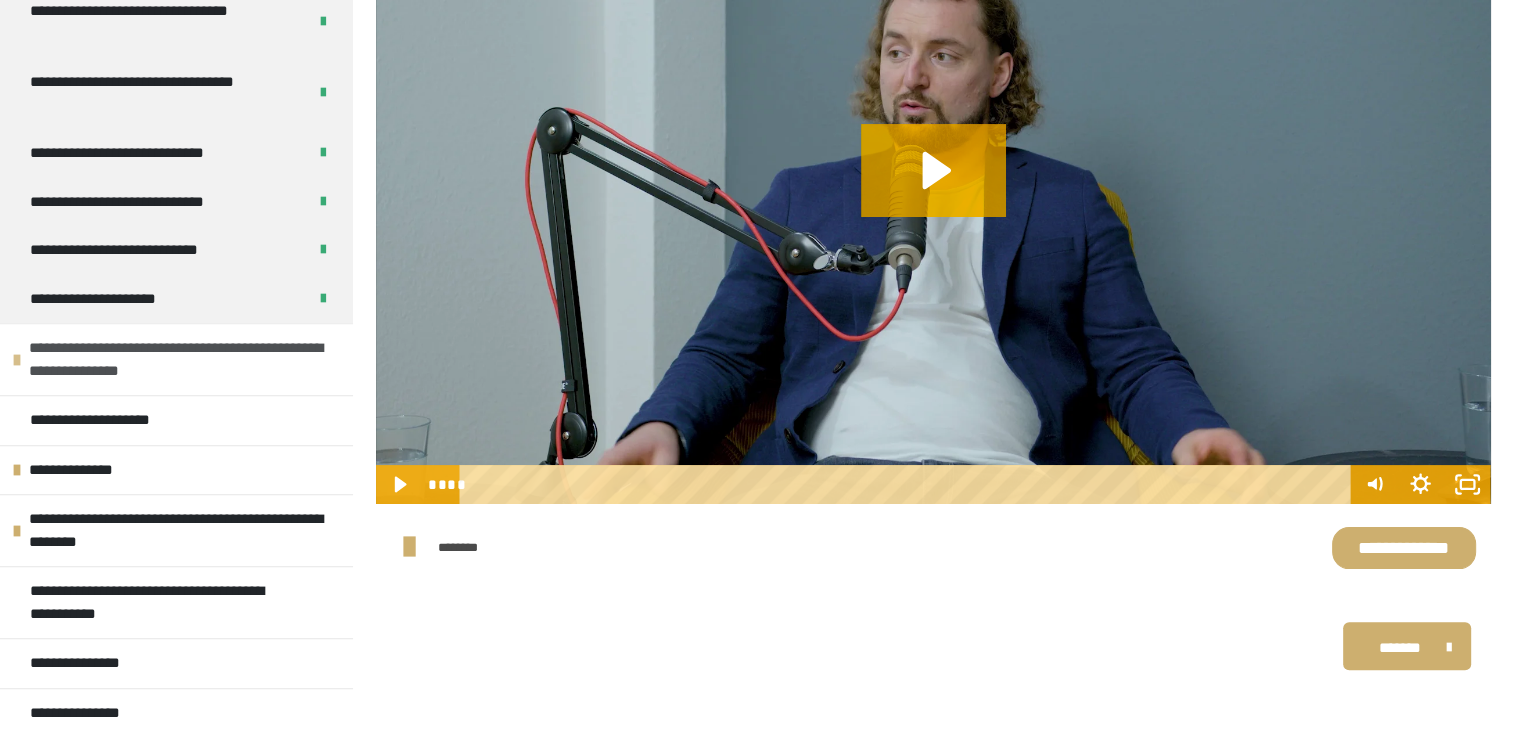 click at bounding box center (17, 360) 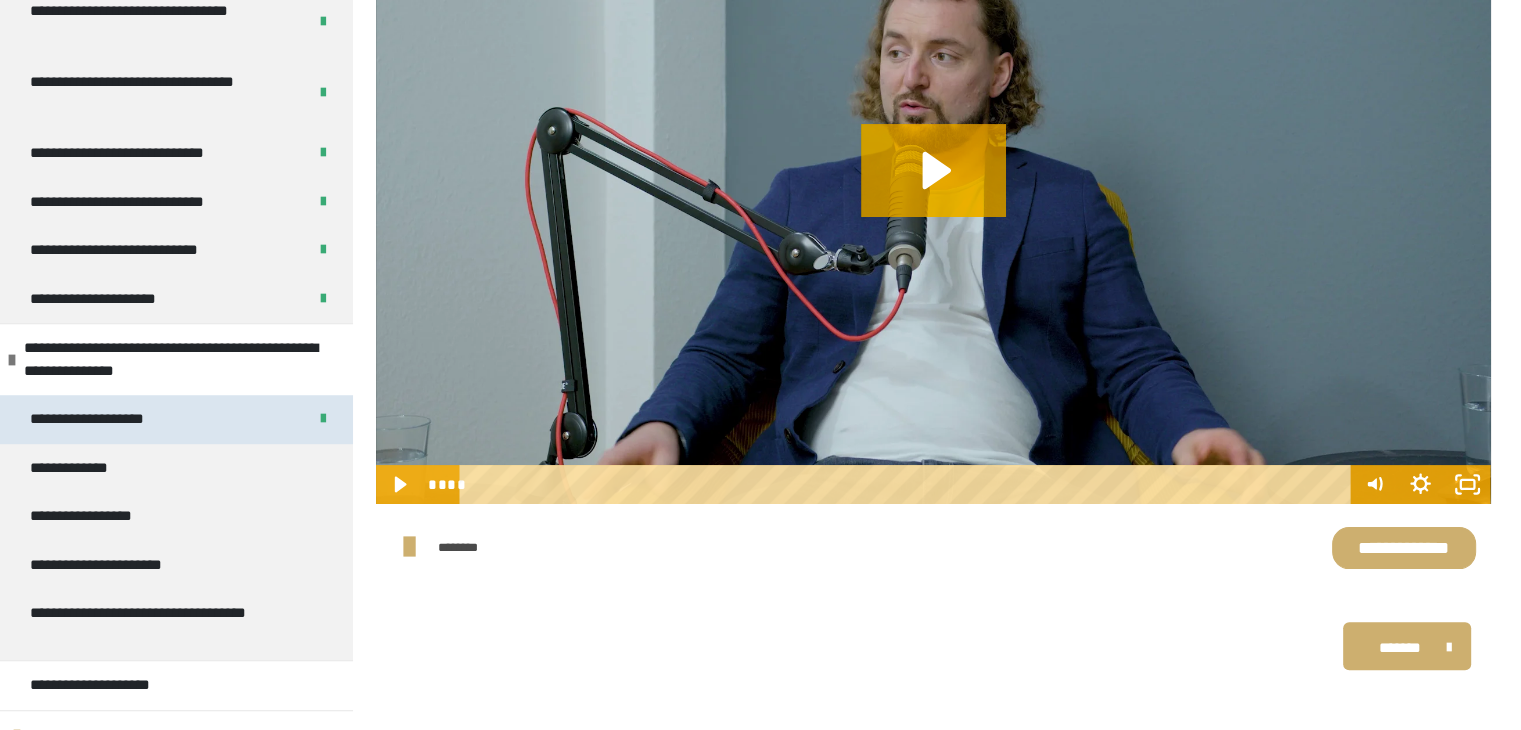 click on "**********" at bounding box center (105, 419) 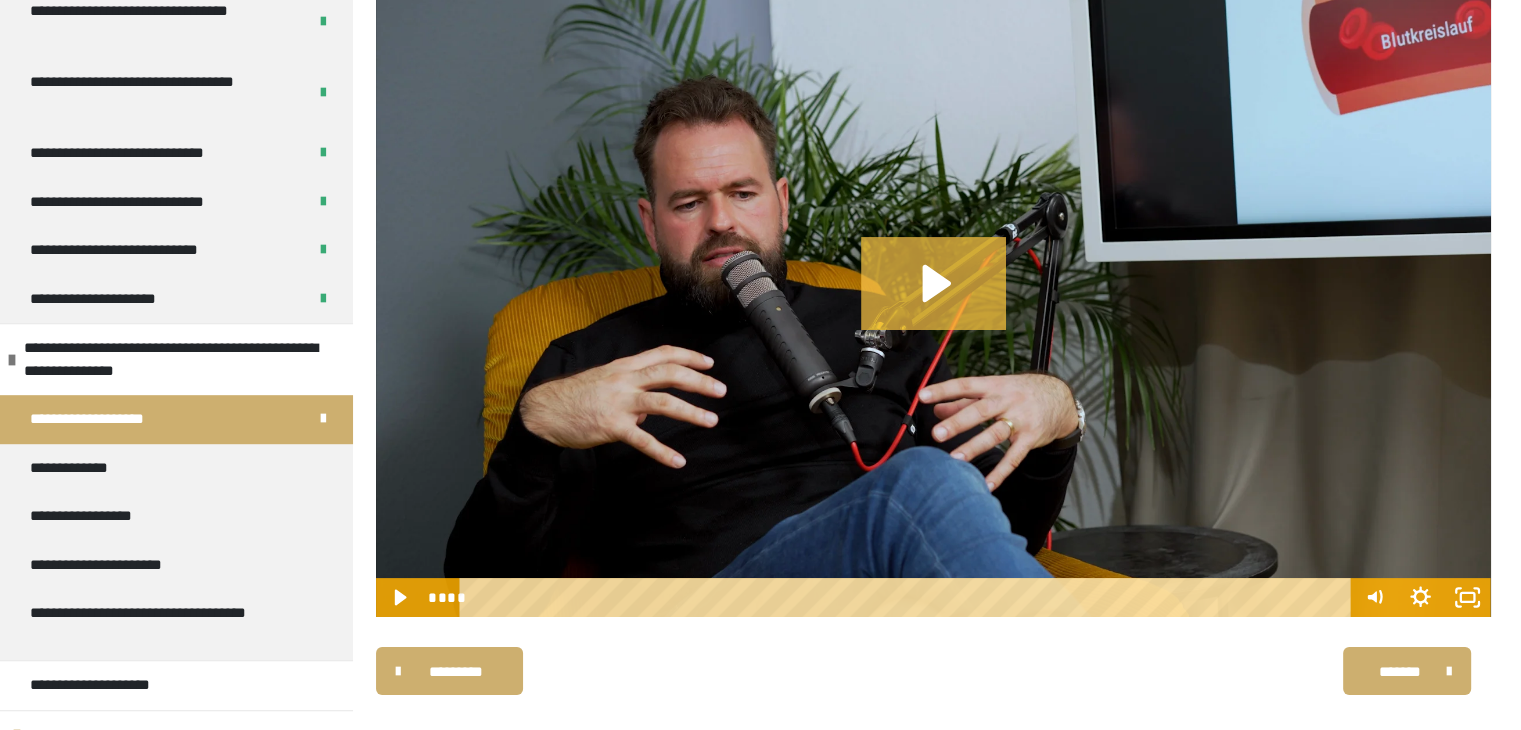 click 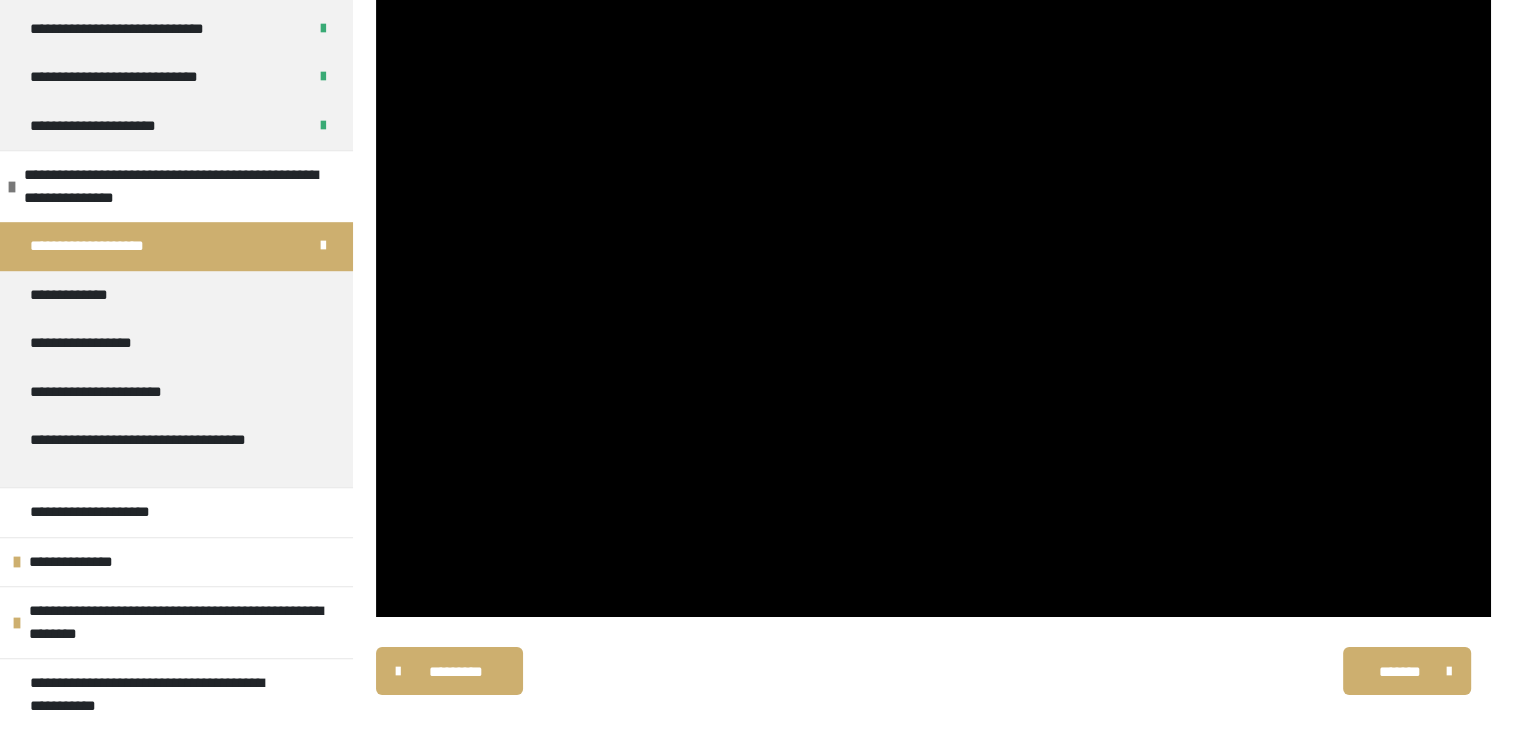 scroll, scrollTop: 1427, scrollLeft: 0, axis: vertical 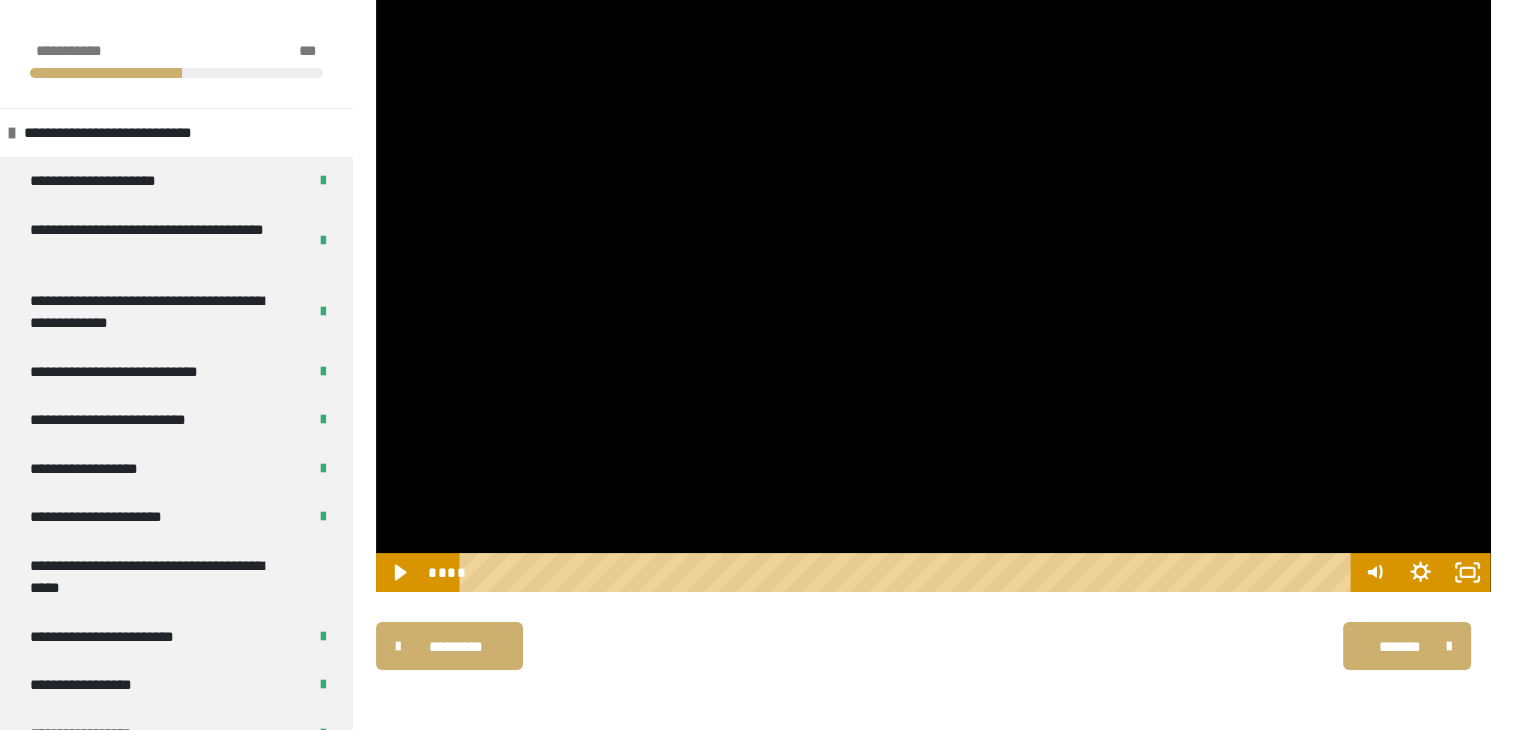 click at bounding box center [933, 278] 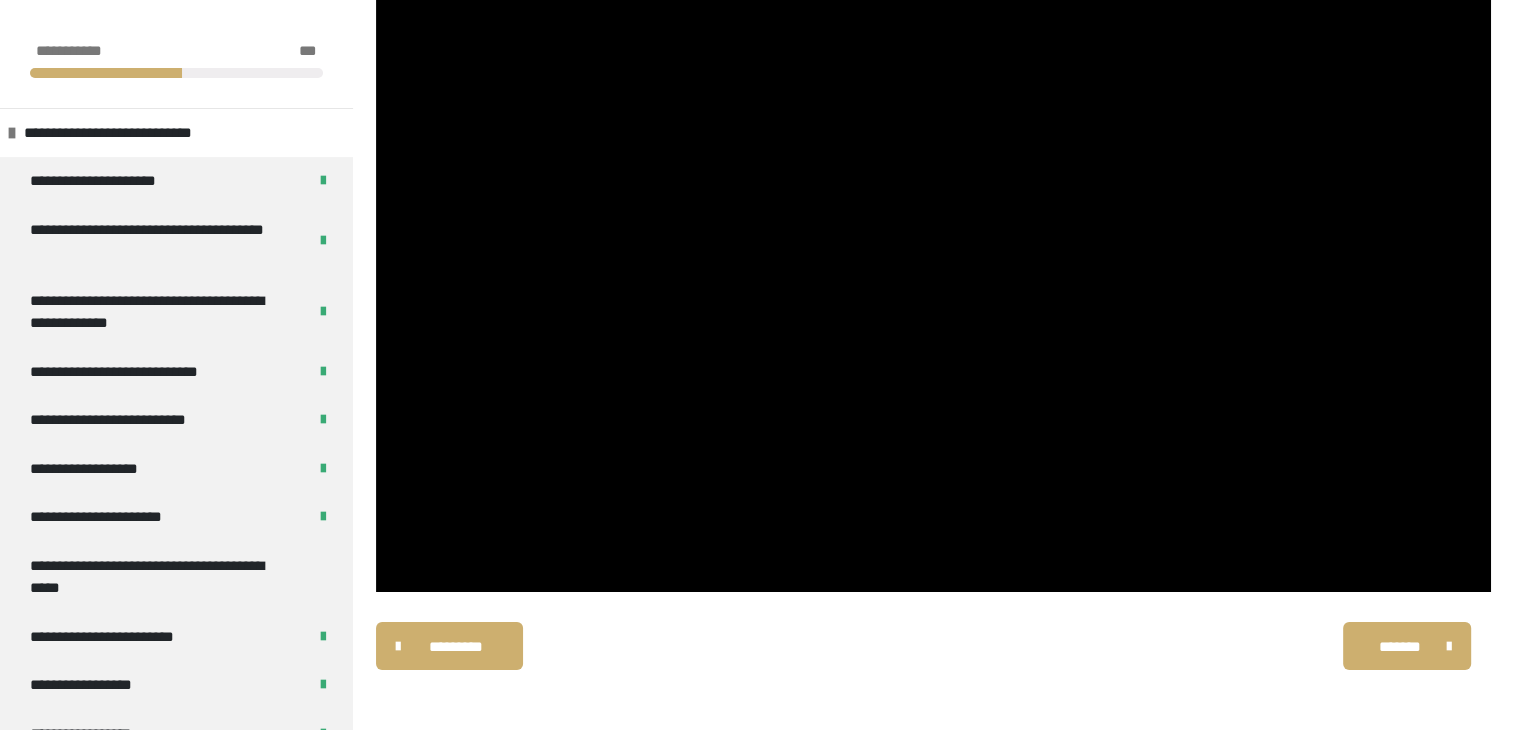 click on "**********" at bounding box center (760, 347) 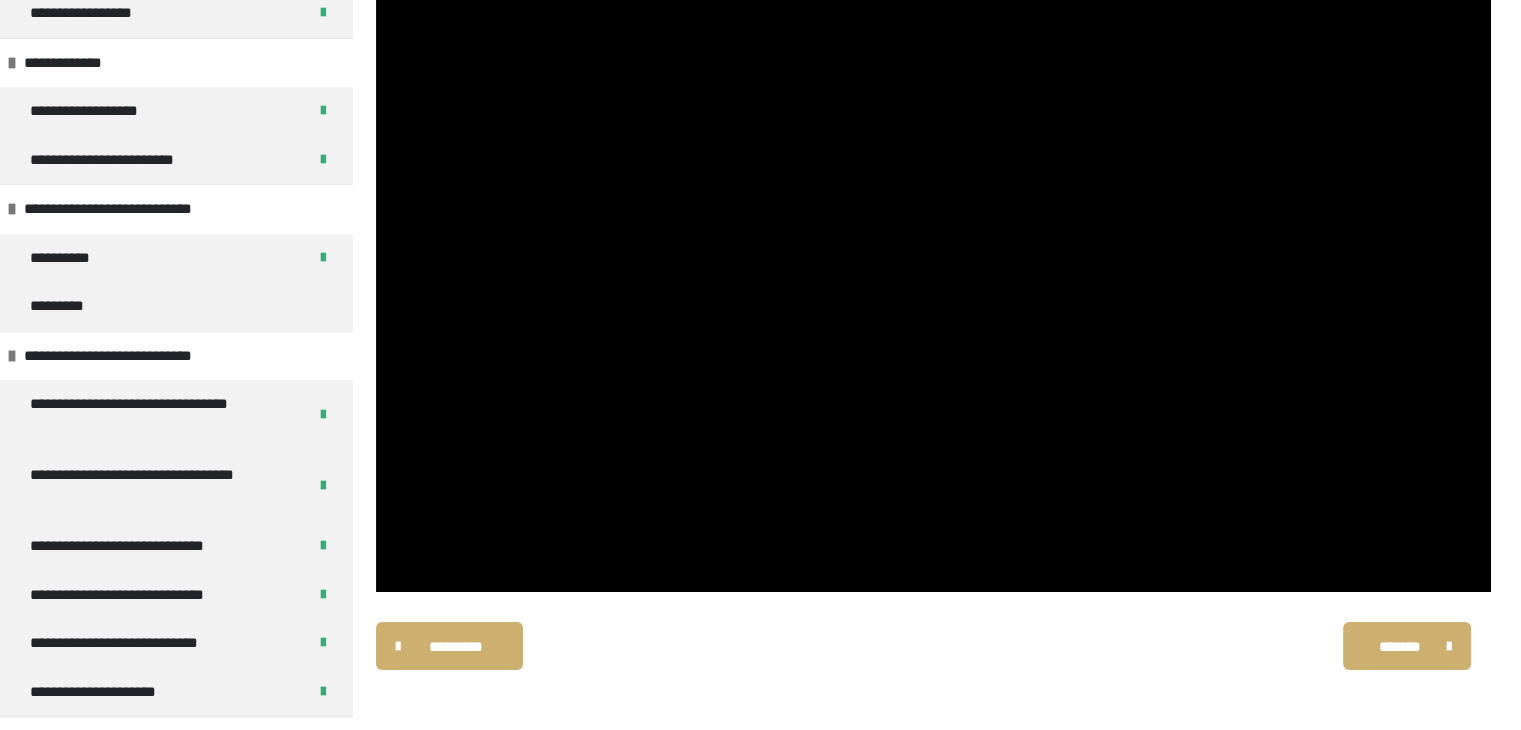 scroll, scrollTop: 797, scrollLeft: 0, axis: vertical 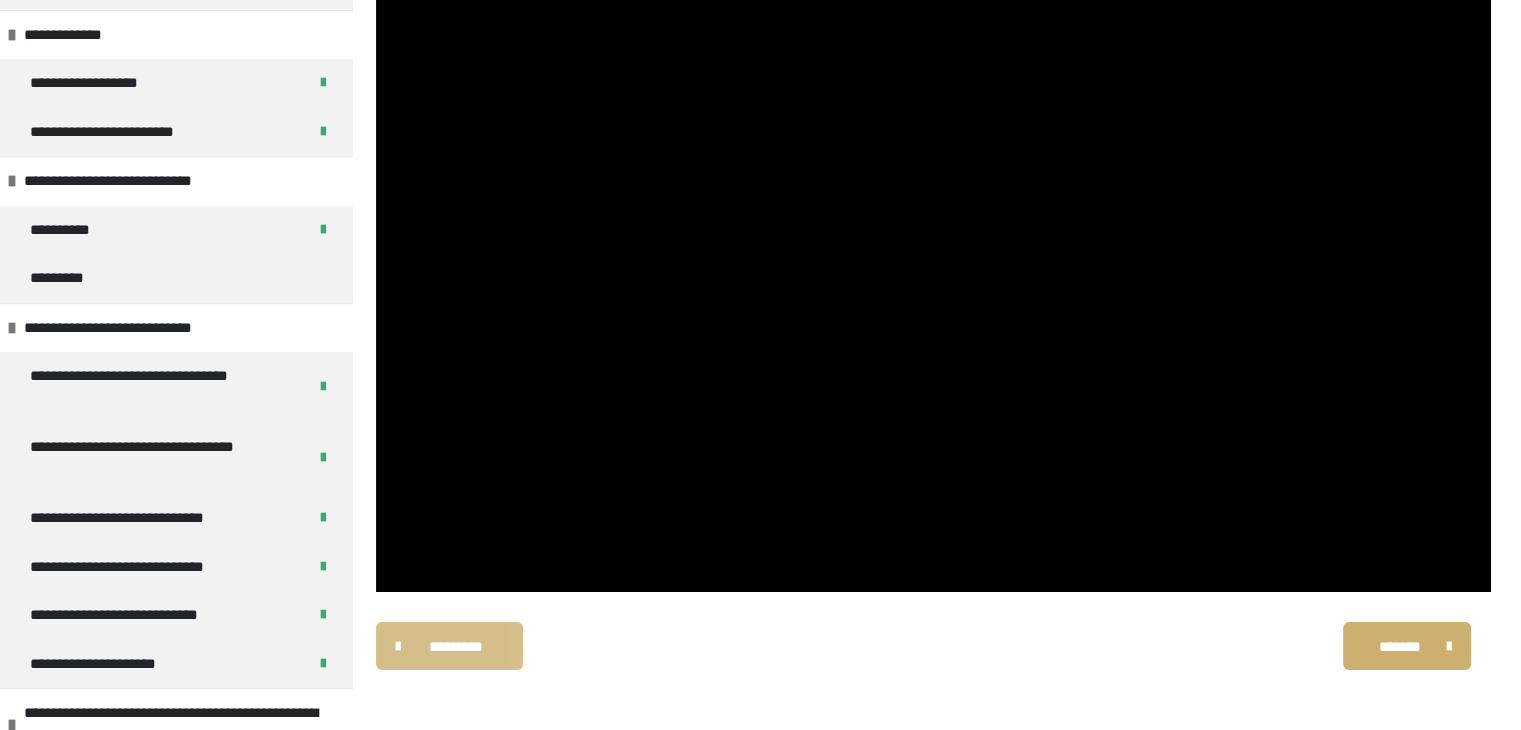 click at bounding box center (403, 645) 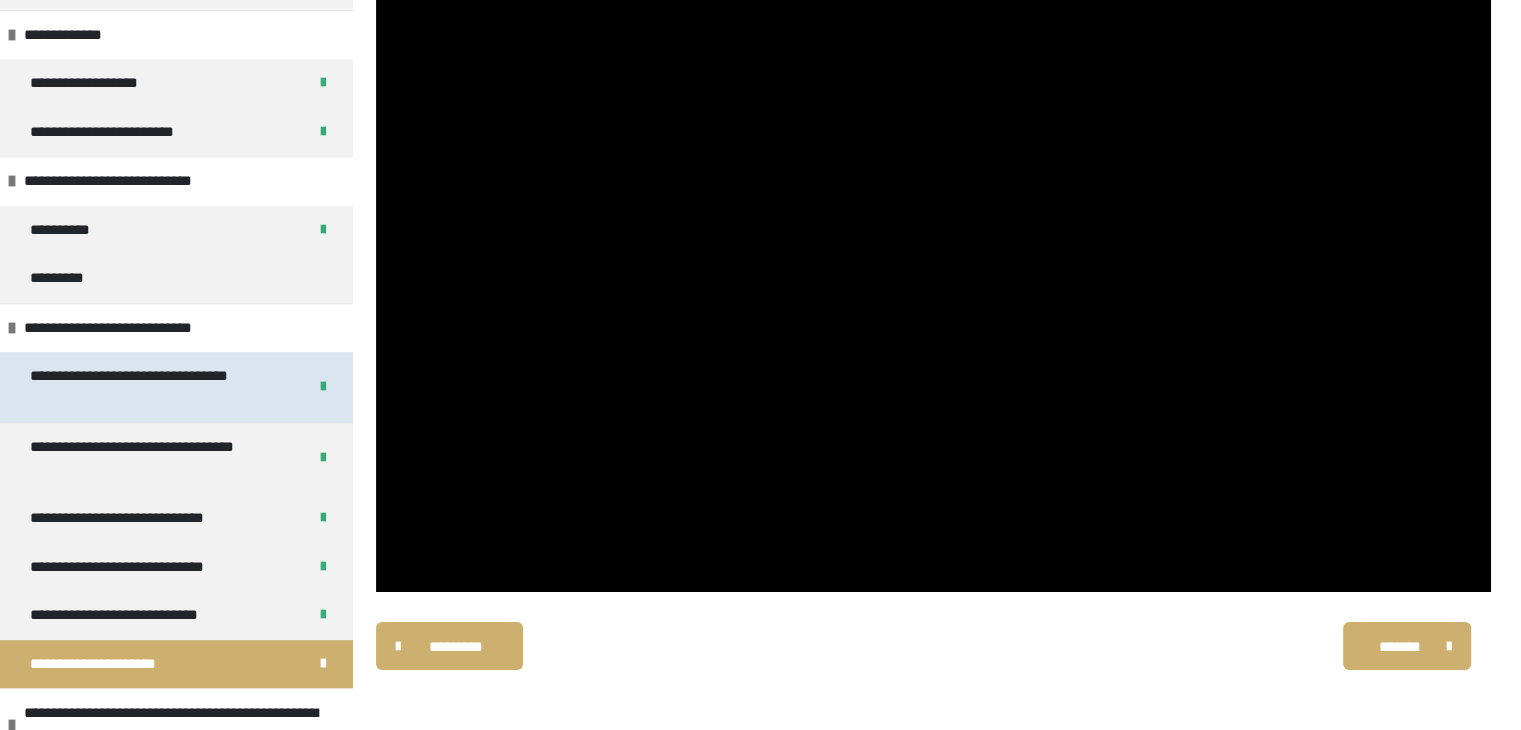 scroll, scrollTop: 253, scrollLeft: 0, axis: vertical 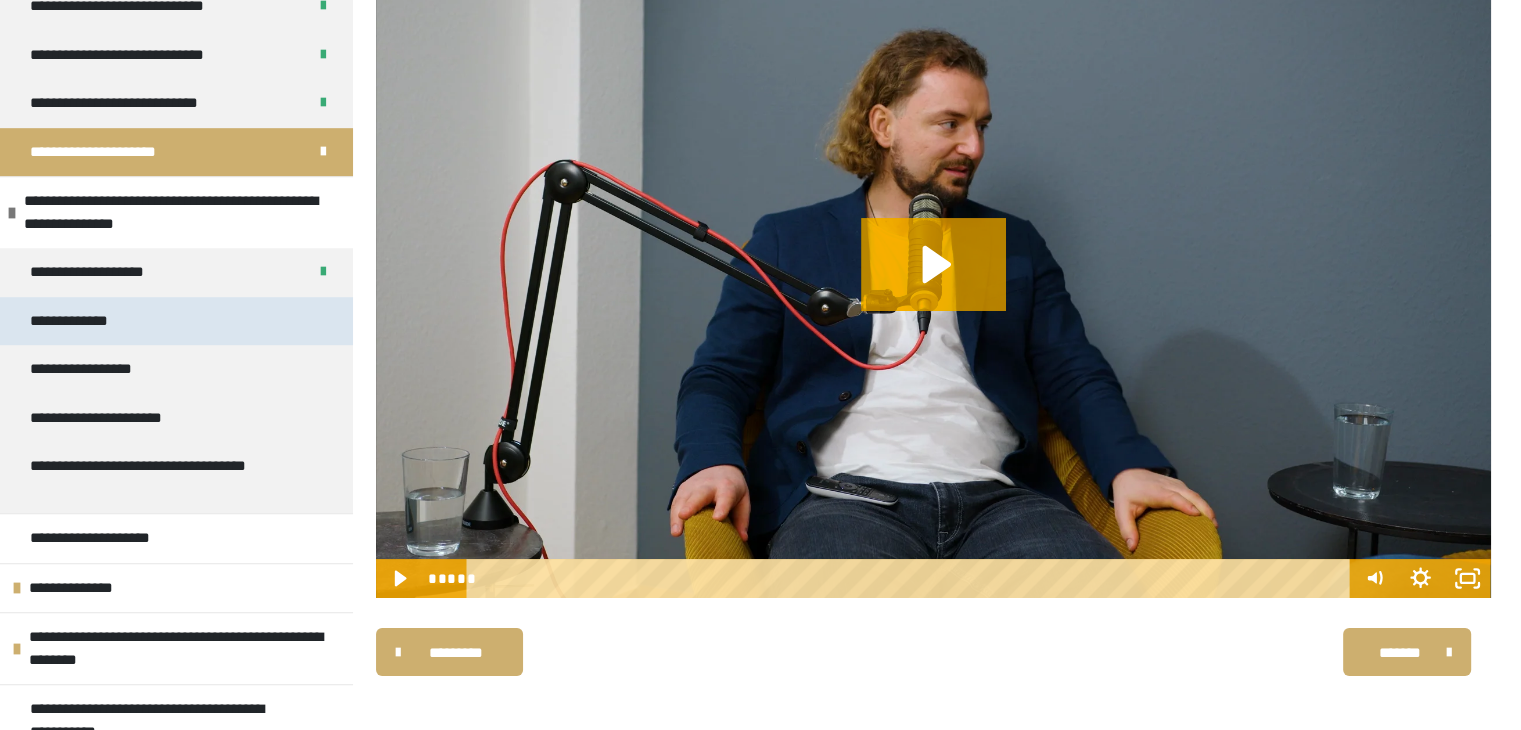 click on "**********" at bounding box center (88, 321) 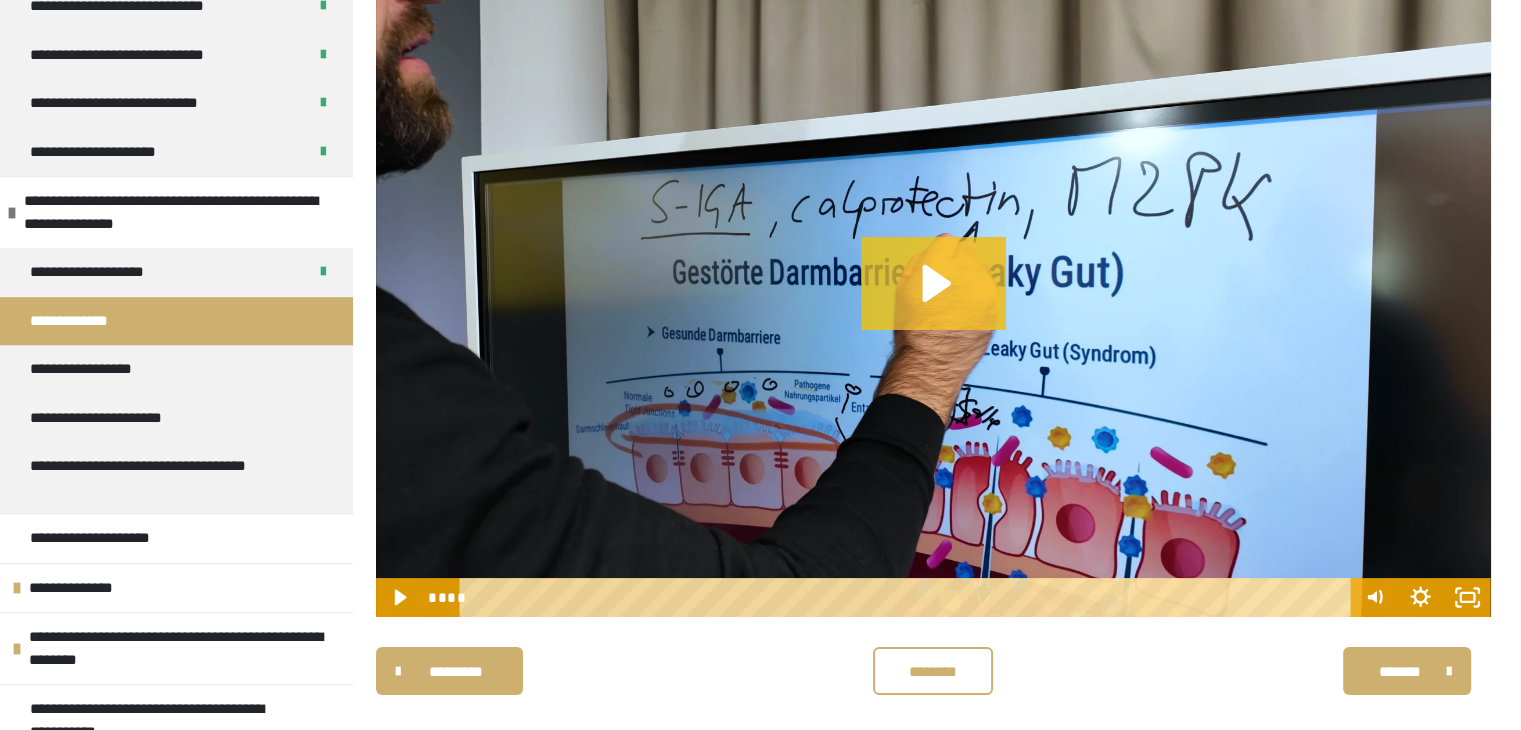 click 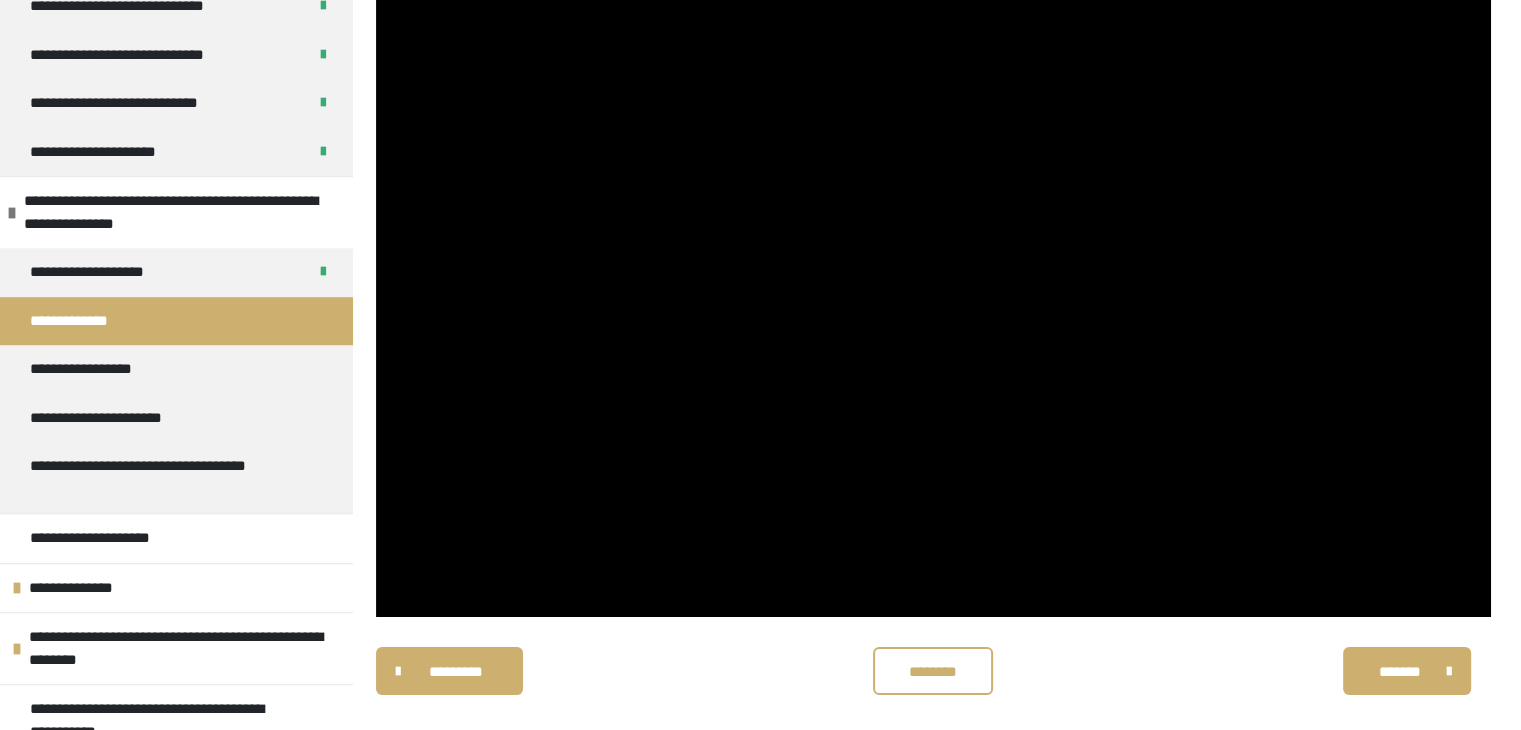 drag, startPoint x: 942, startPoint y: 679, endPoint x: 817, endPoint y: 681, distance: 125.016 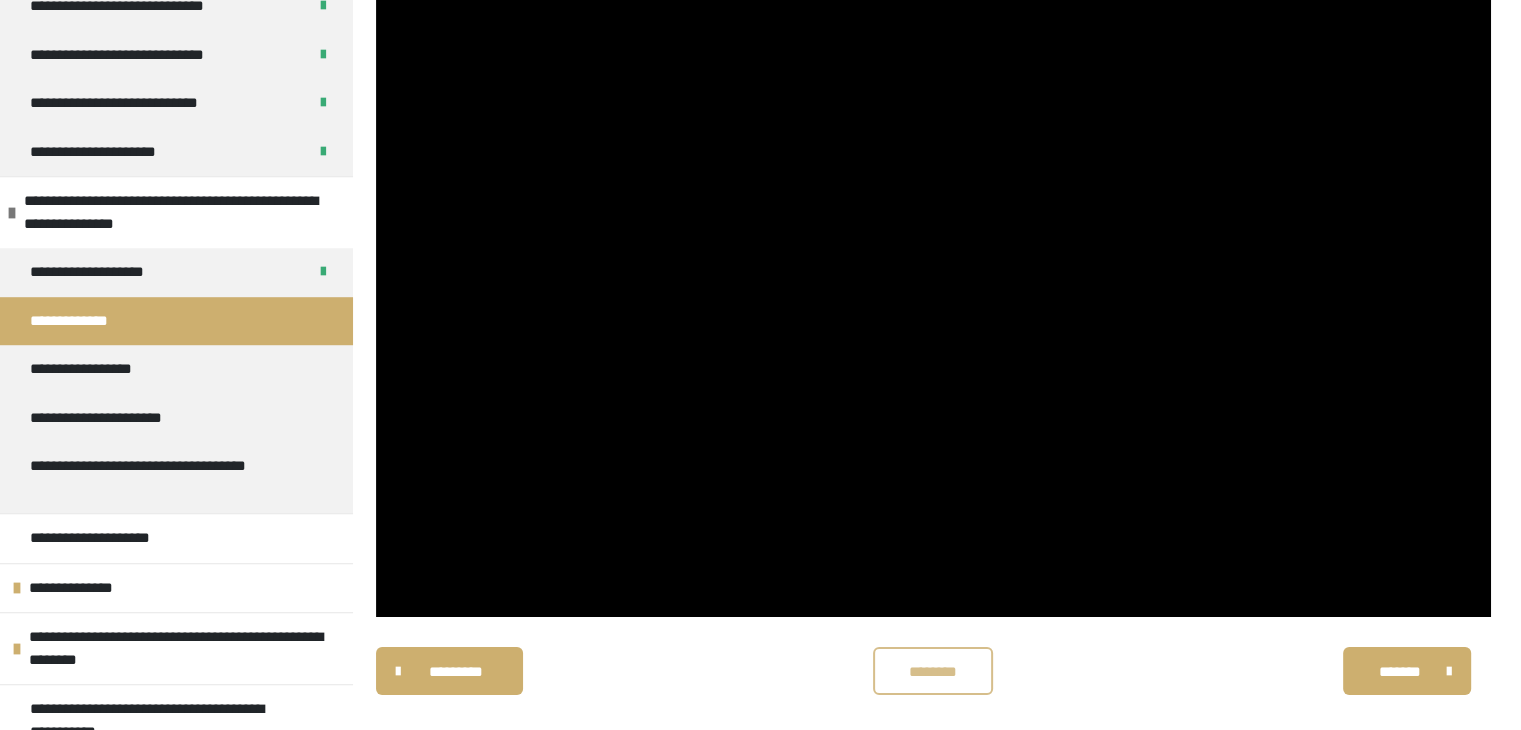 drag, startPoint x: 996, startPoint y: 712, endPoint x: 951, endPoint y: 665, distance: 65.06919 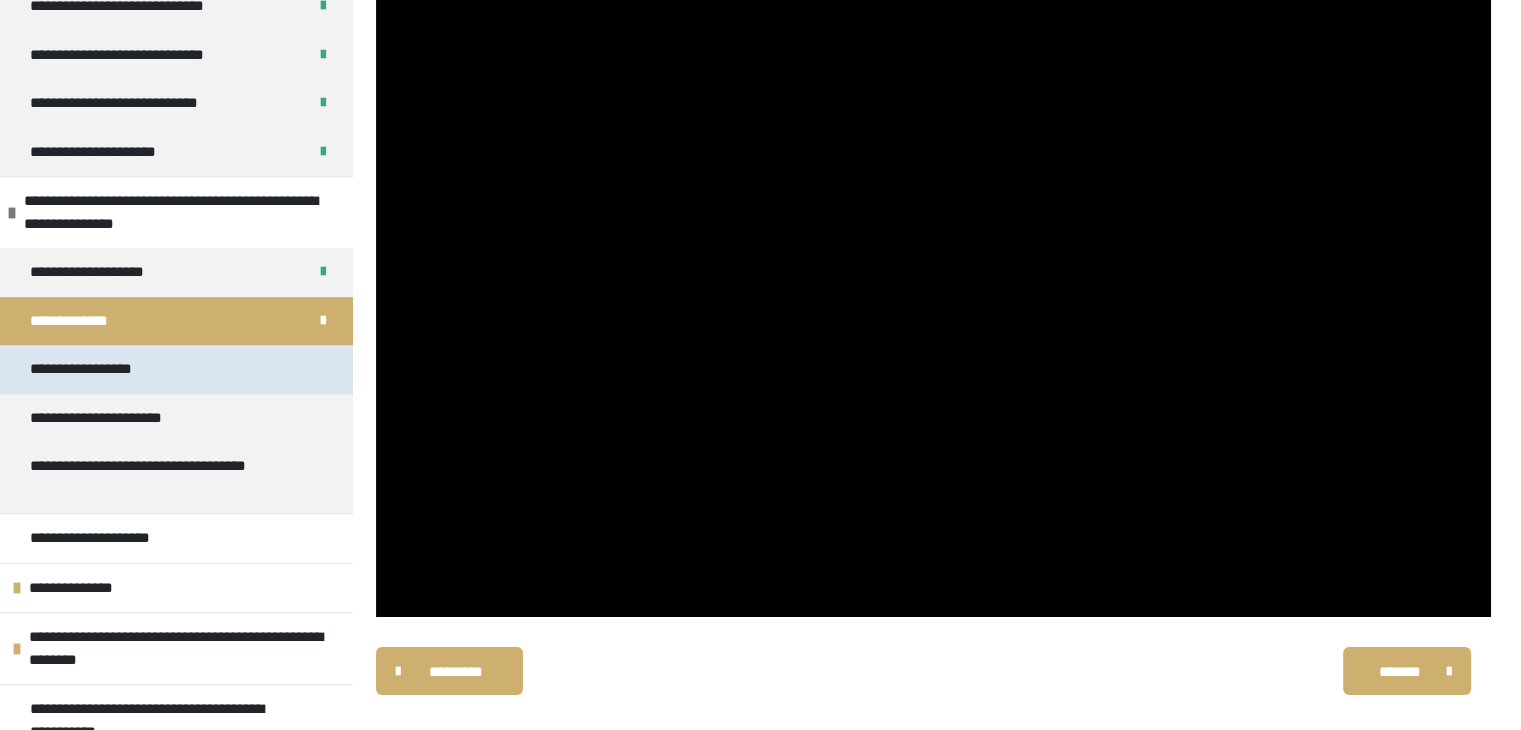 click on "**********" at bounding box center [101, 369] 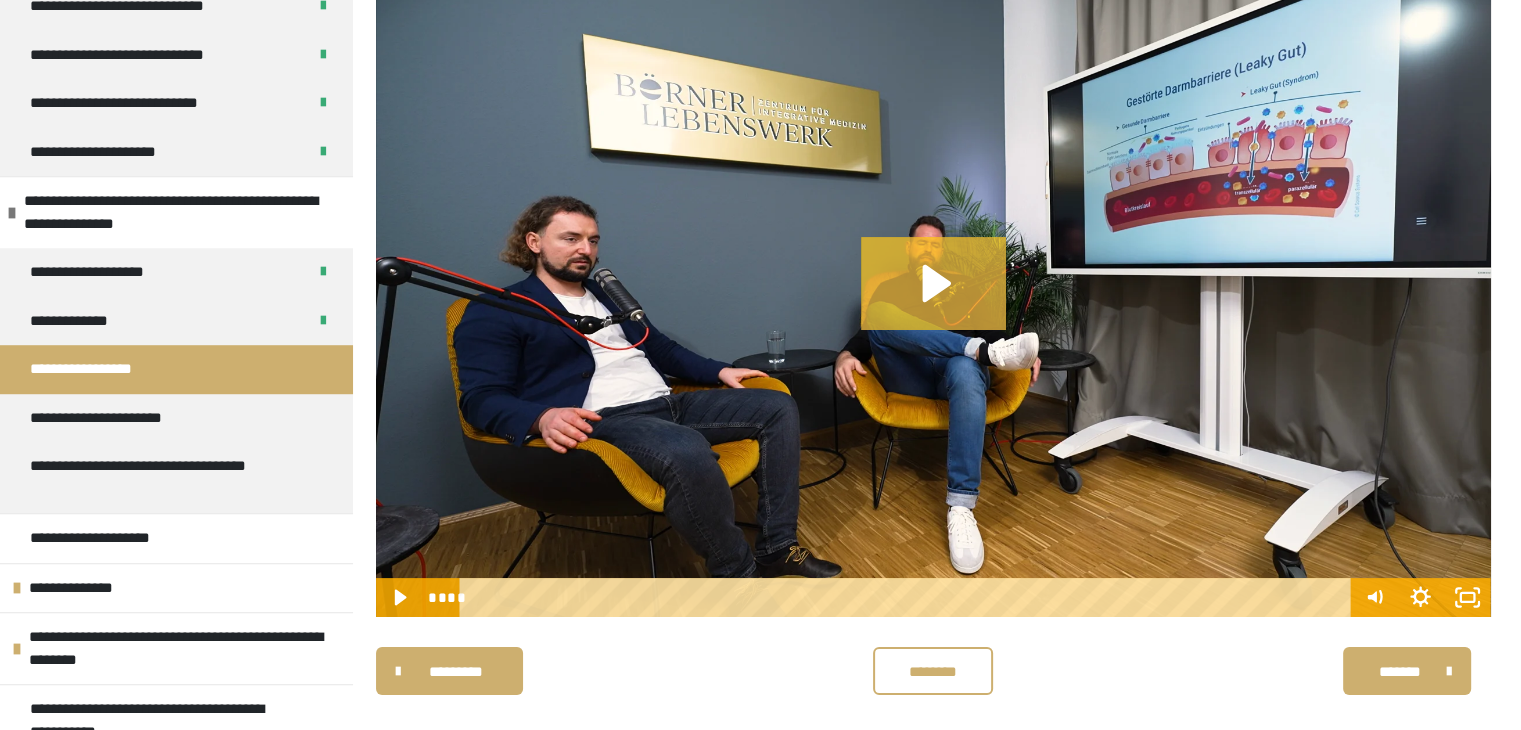 click 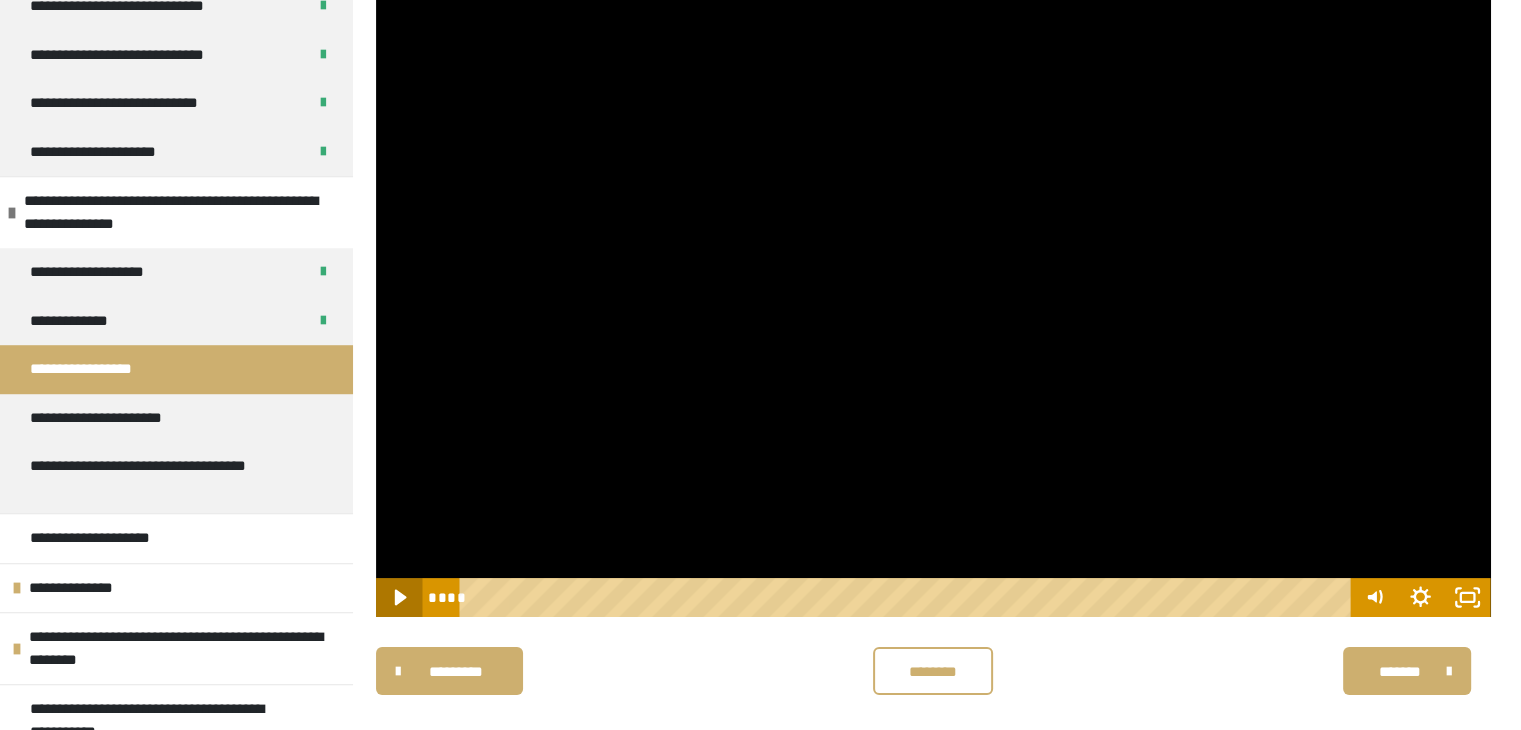 click 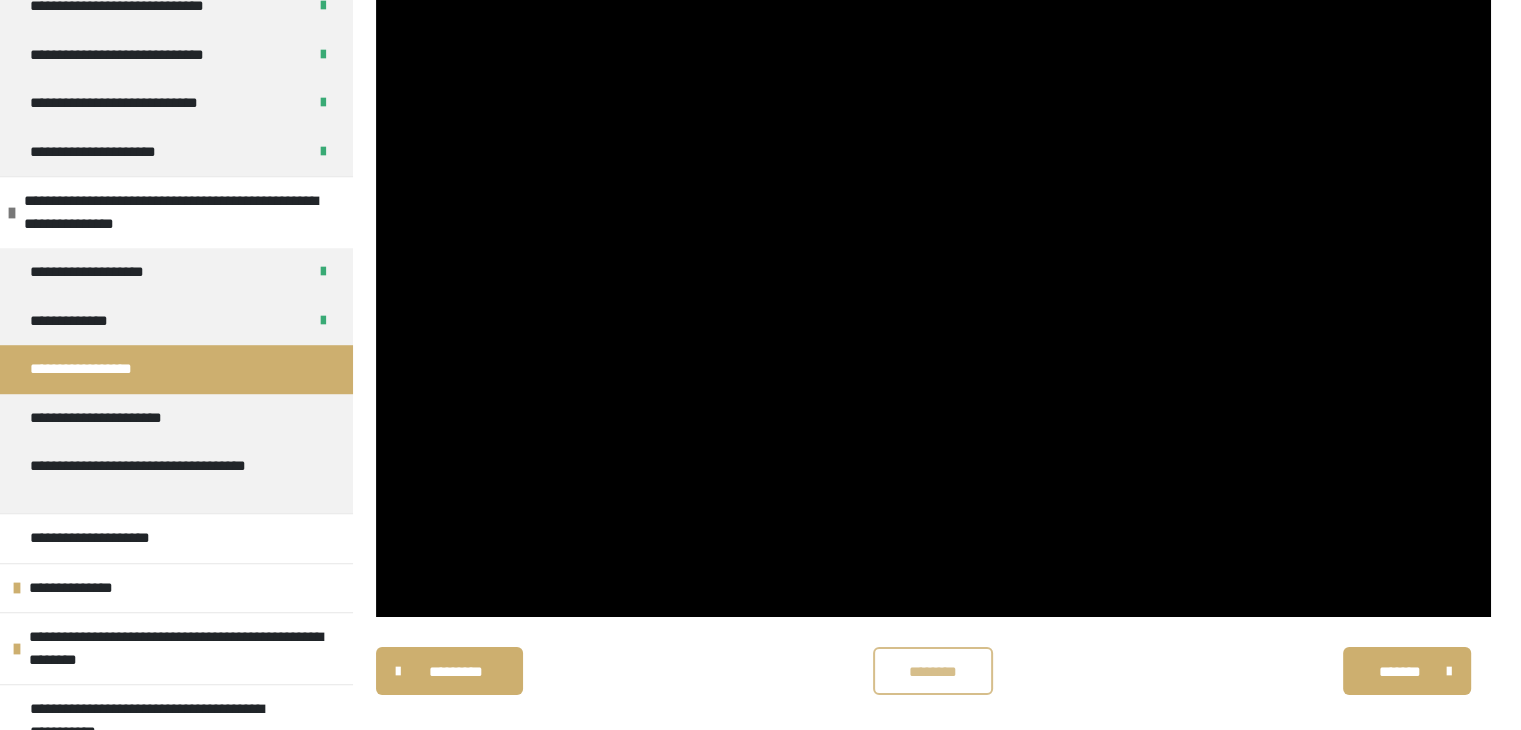 click on "********" at bounding box center [933, 671] 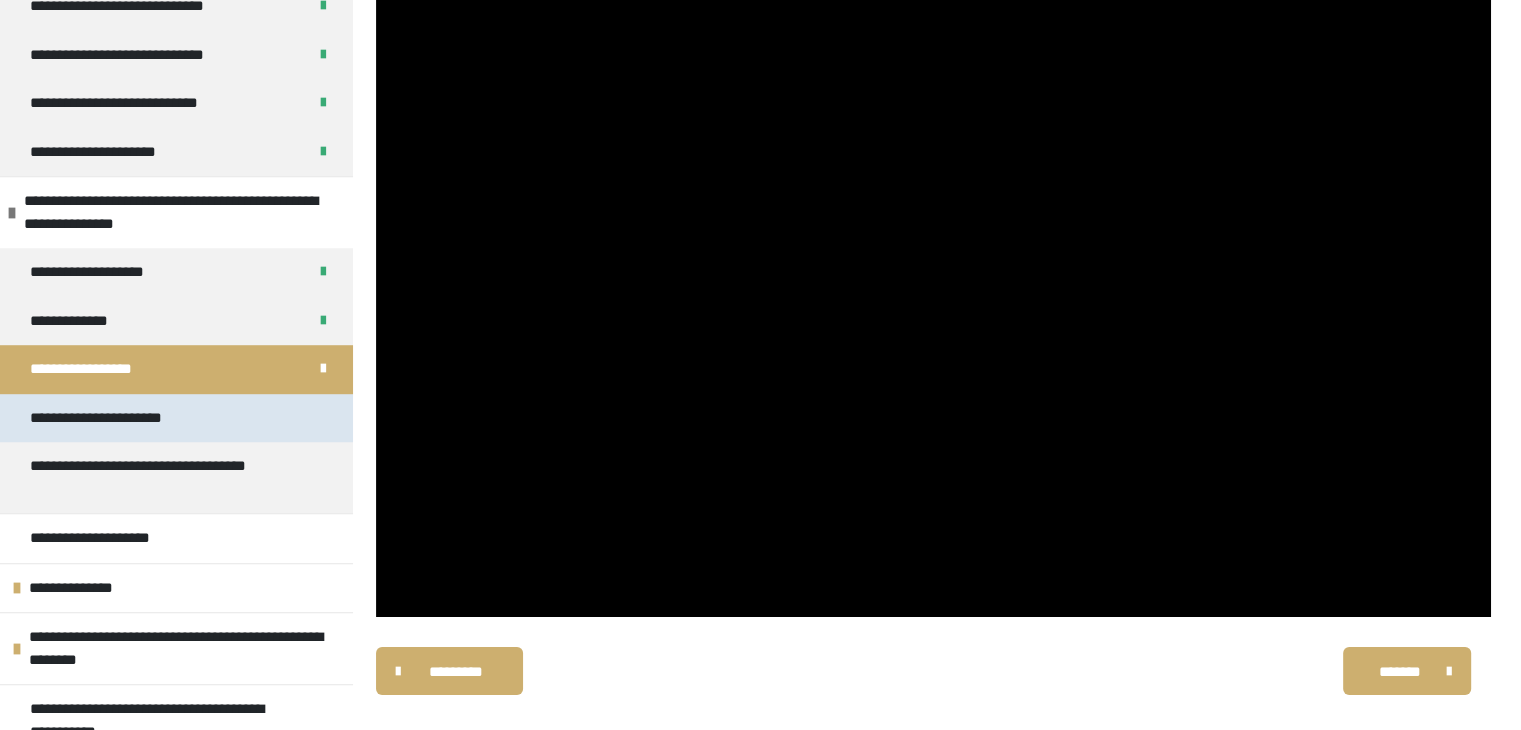 click on "**********" at bounding box center (118, 418) 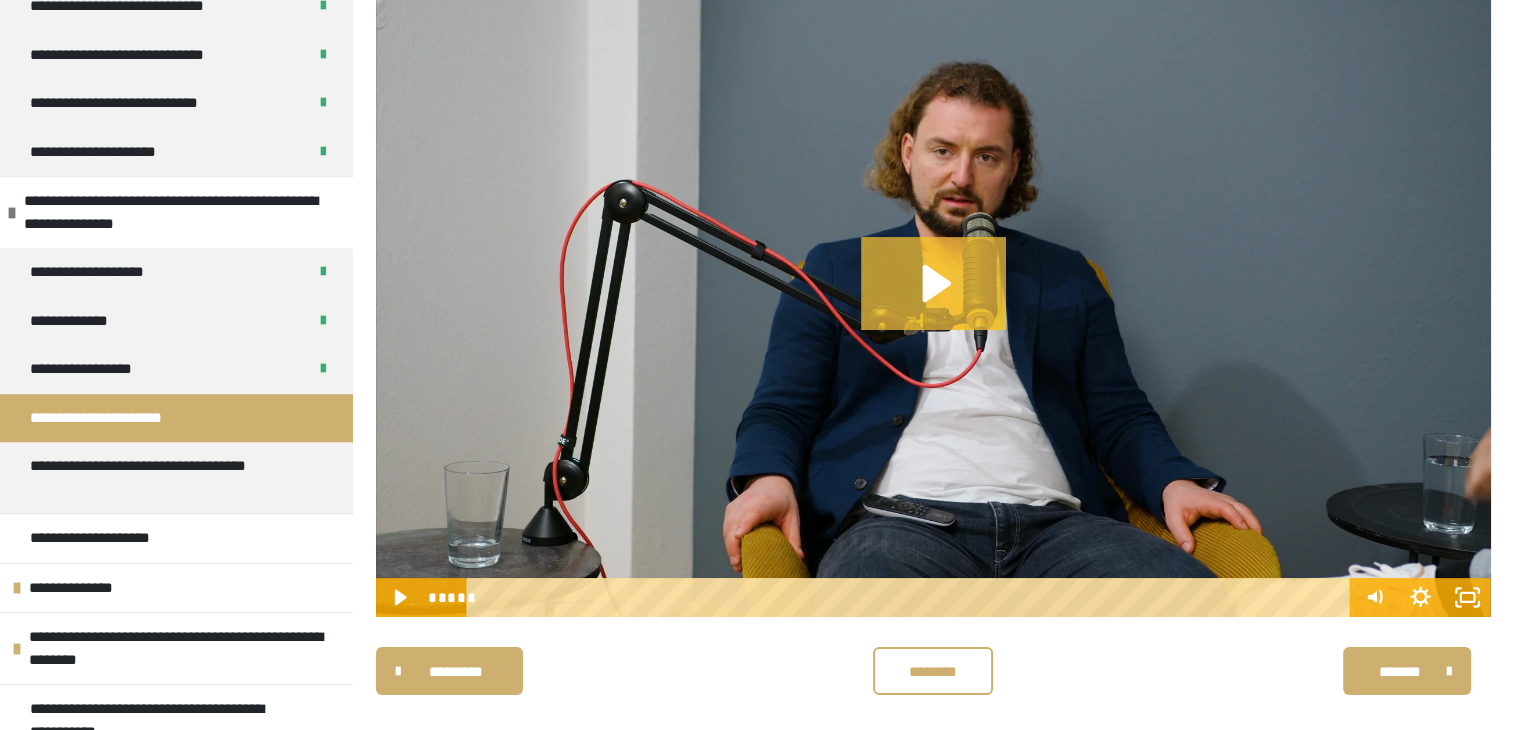 click 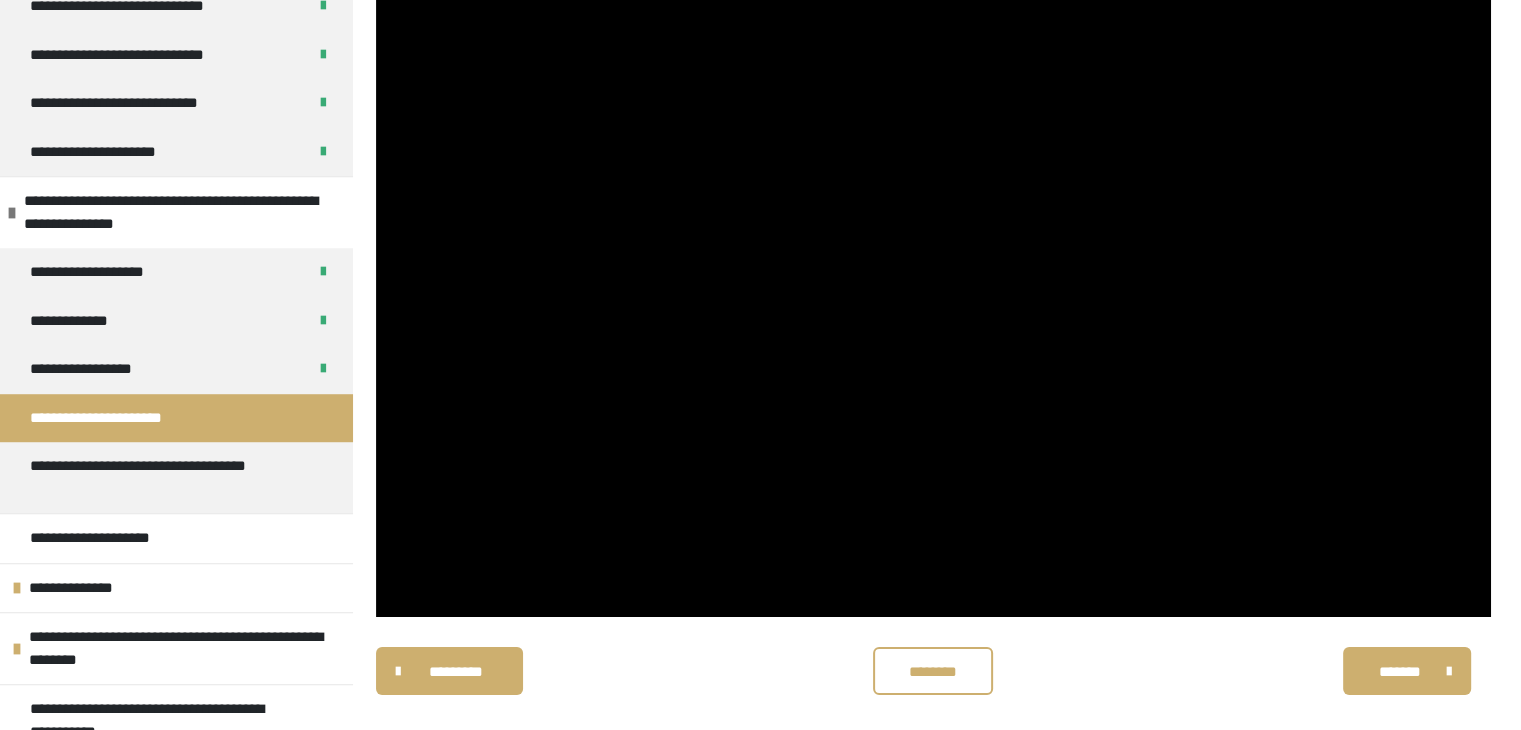 click at bounding box center (933, 303) 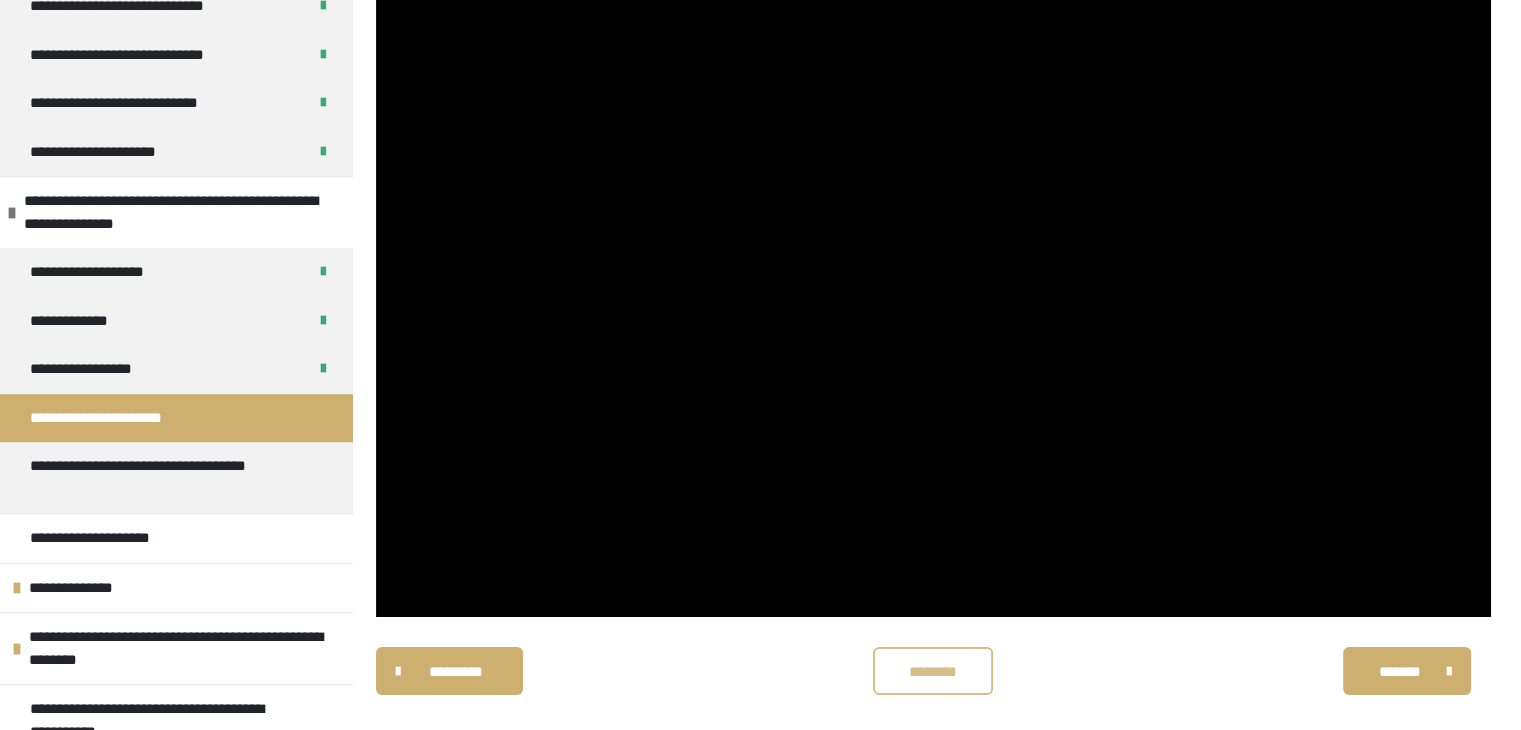 click on "********" at bounding box center (933, 671) 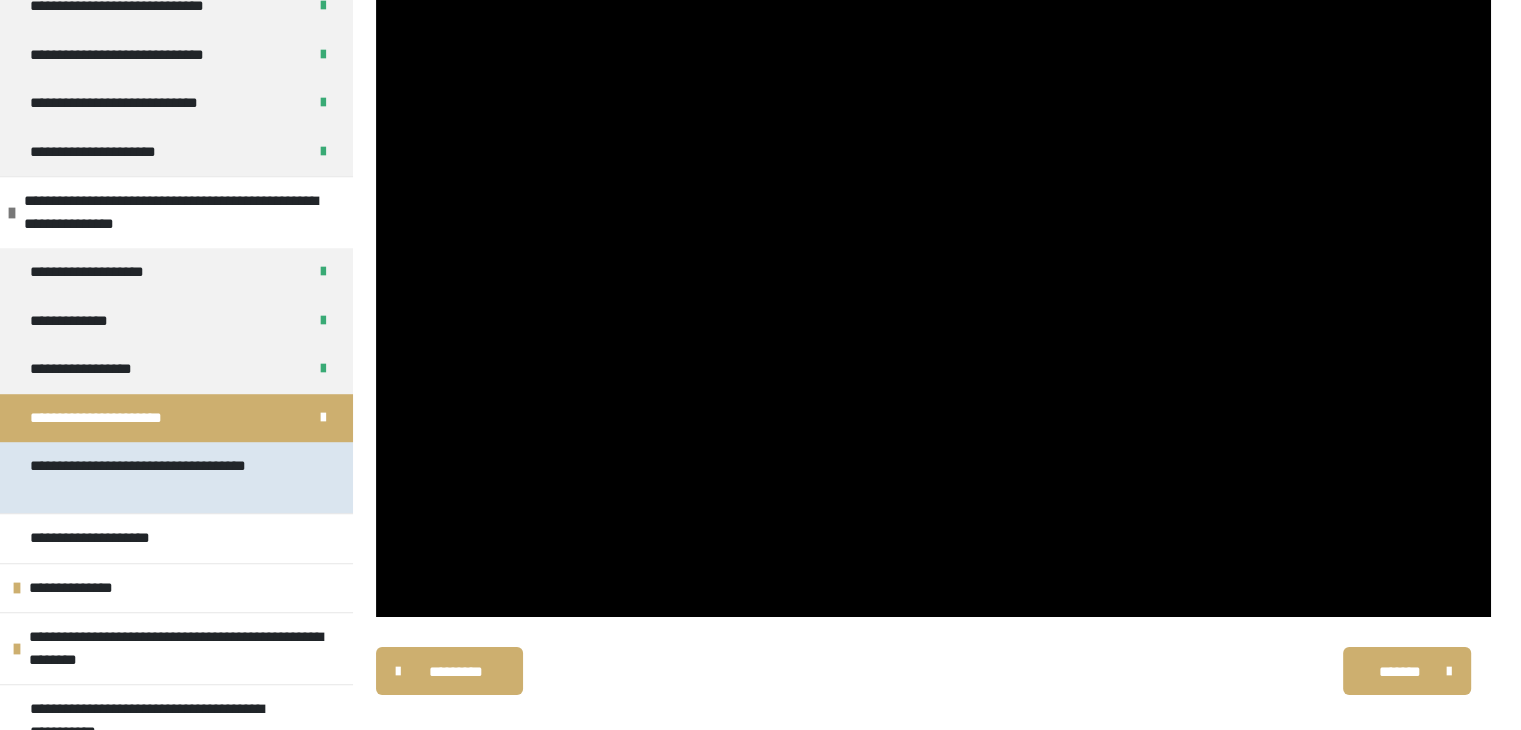 click on "**********" at bounding box center [161, 477] 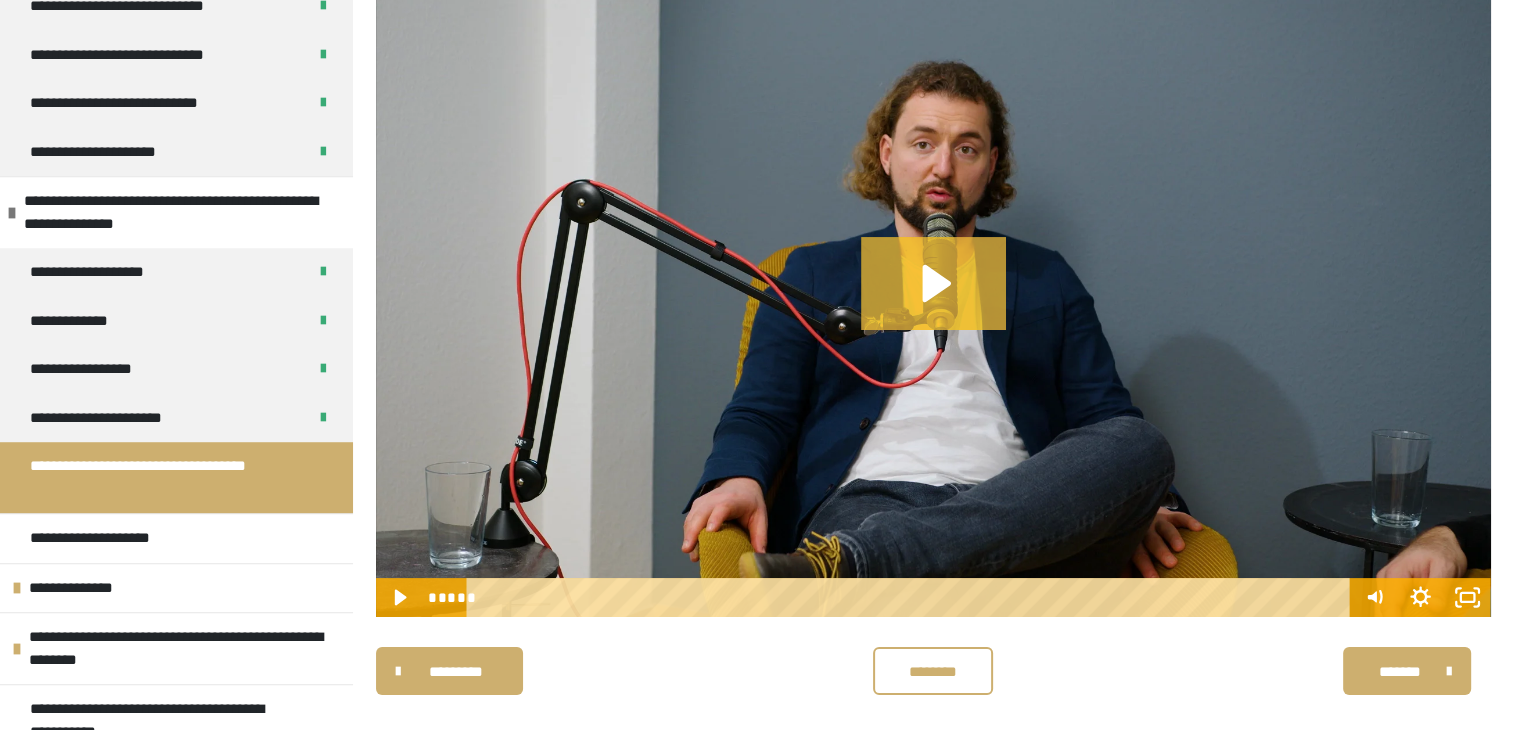 click 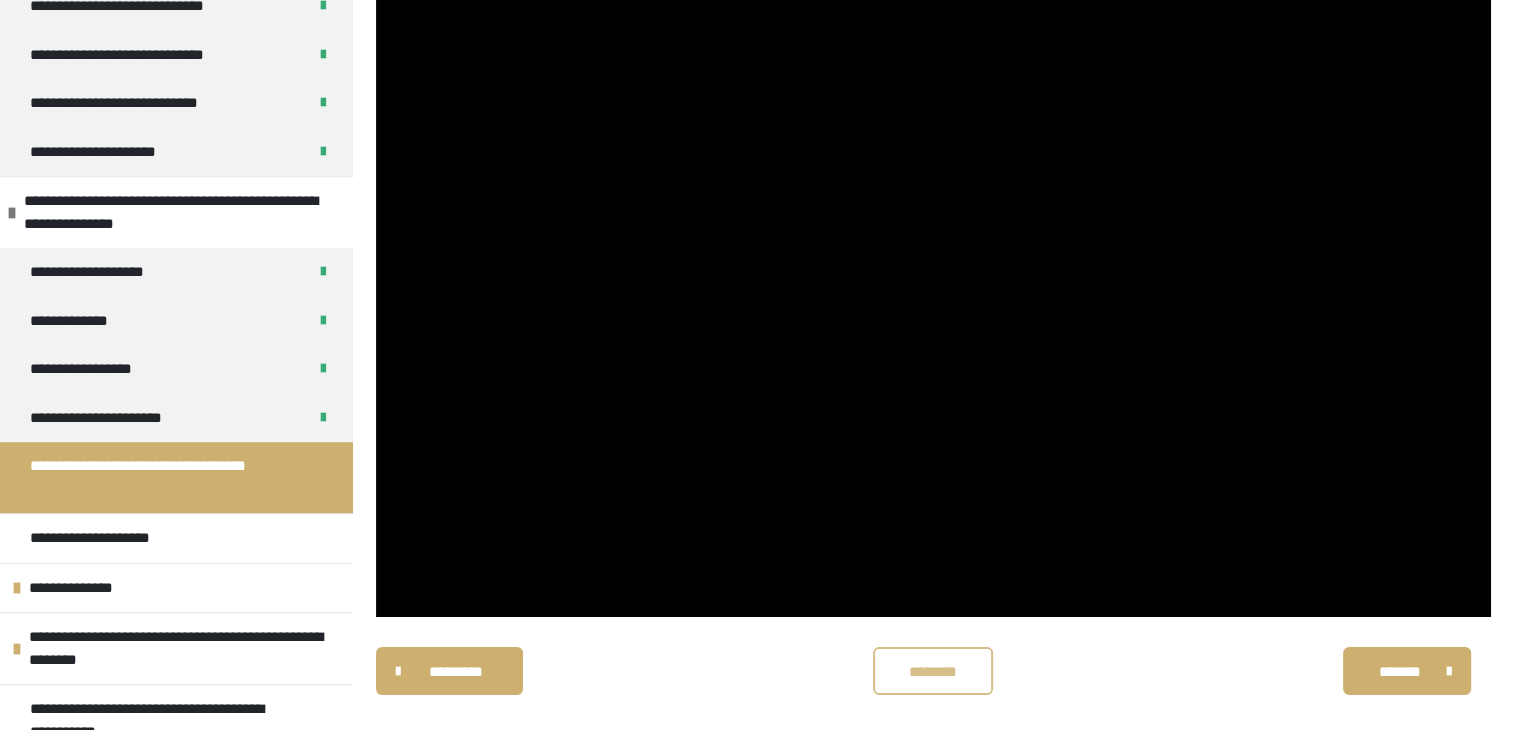 click on "********" at bounding box center [933, 671] 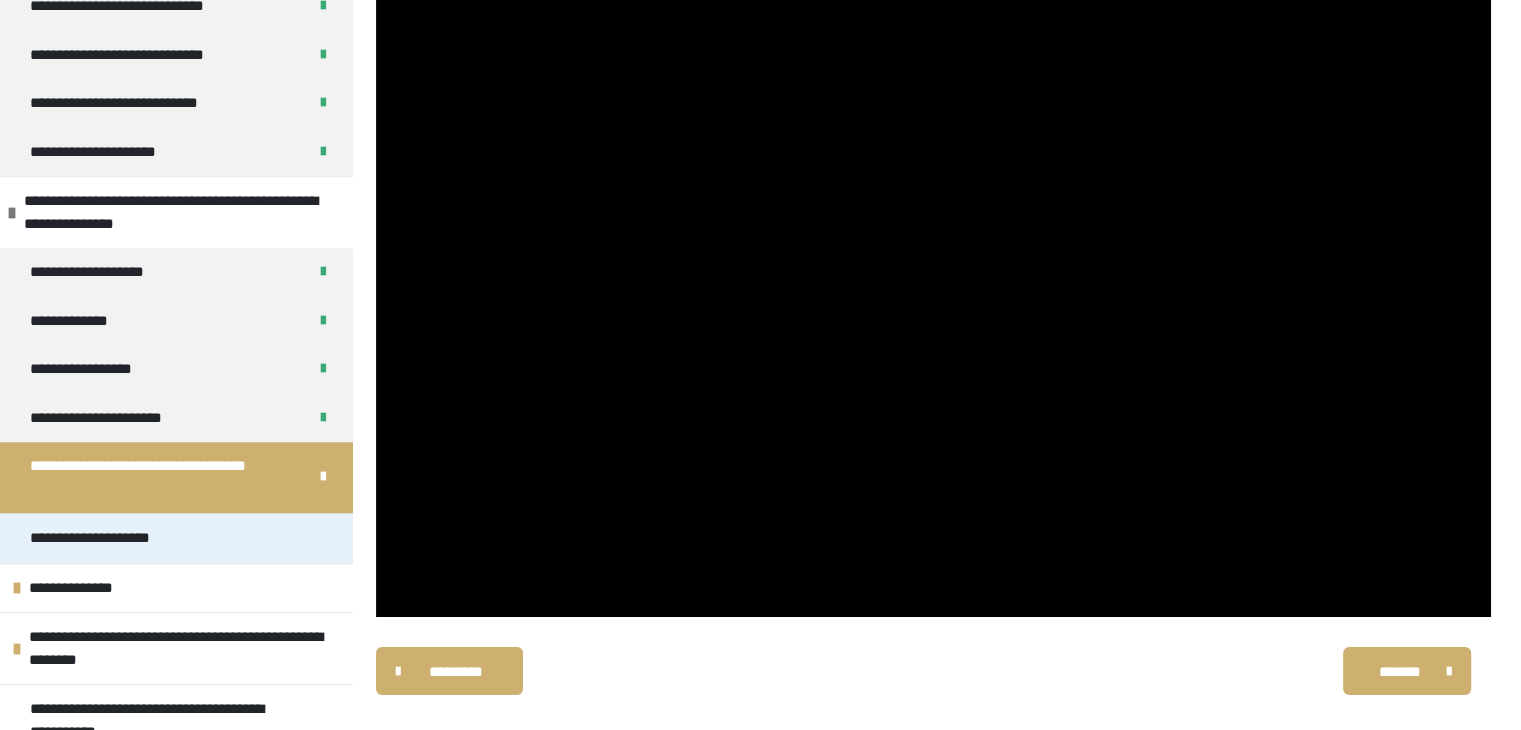 click on "**********" at bounding box center (176, 538) 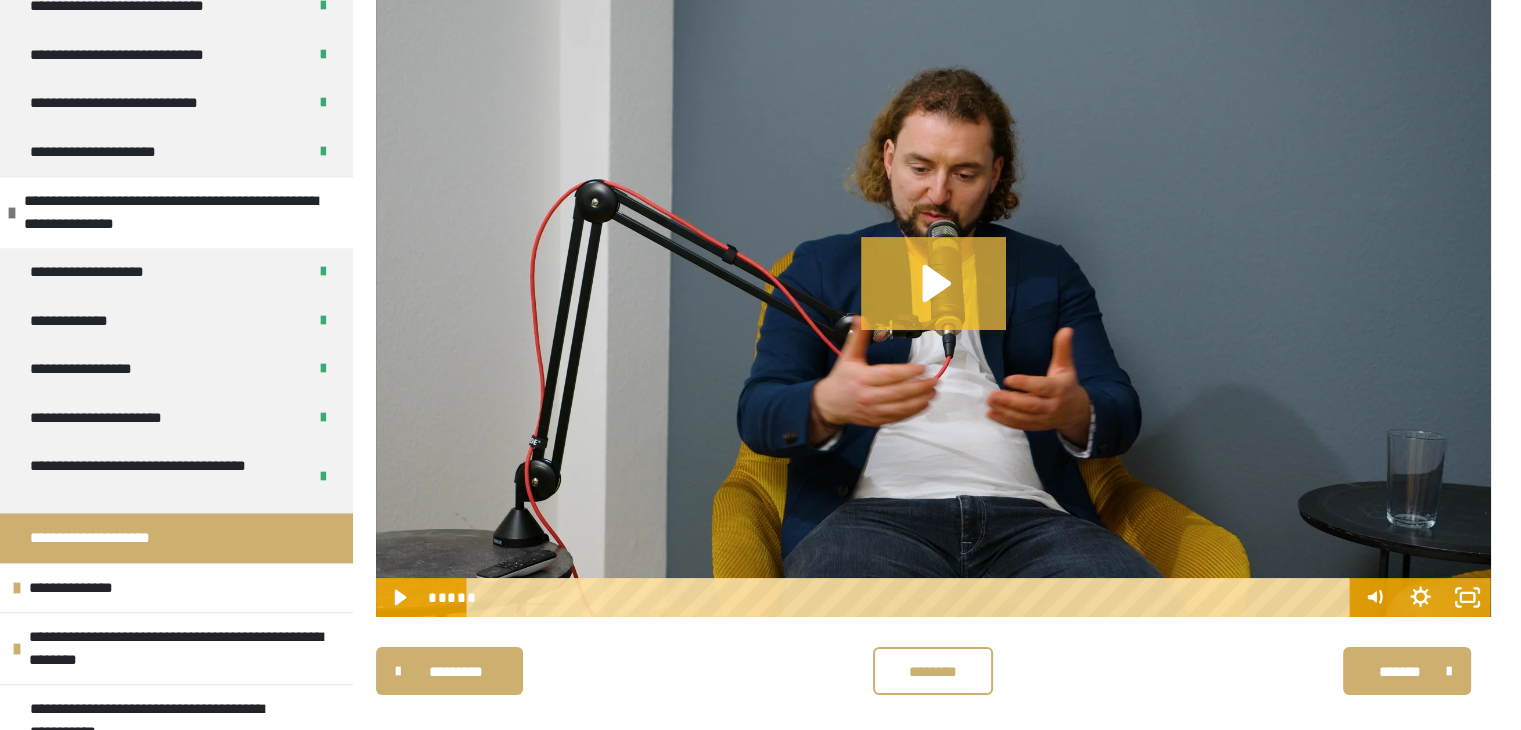 click 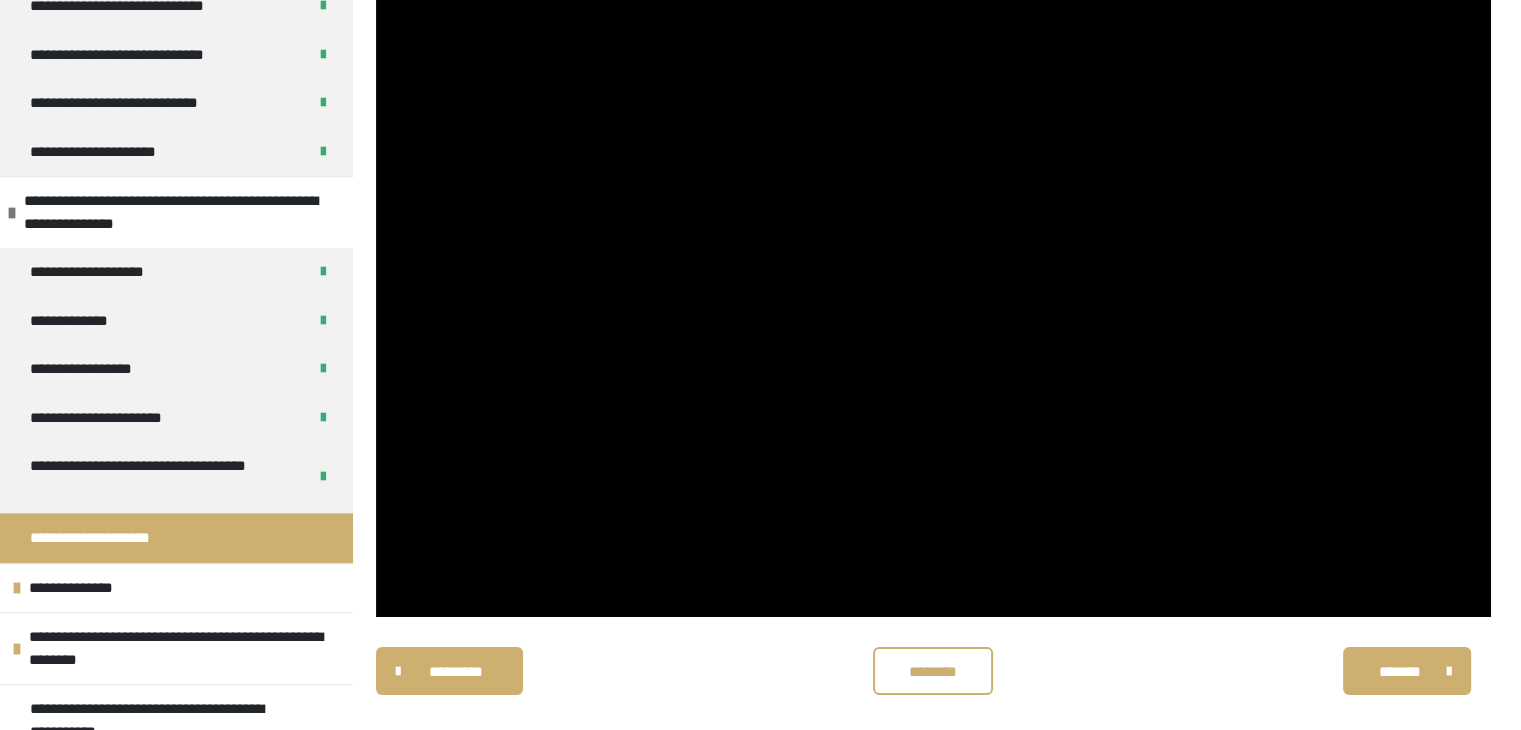 scroll, scrollTop: 1427, scrollLeft: 0, axis: vertical 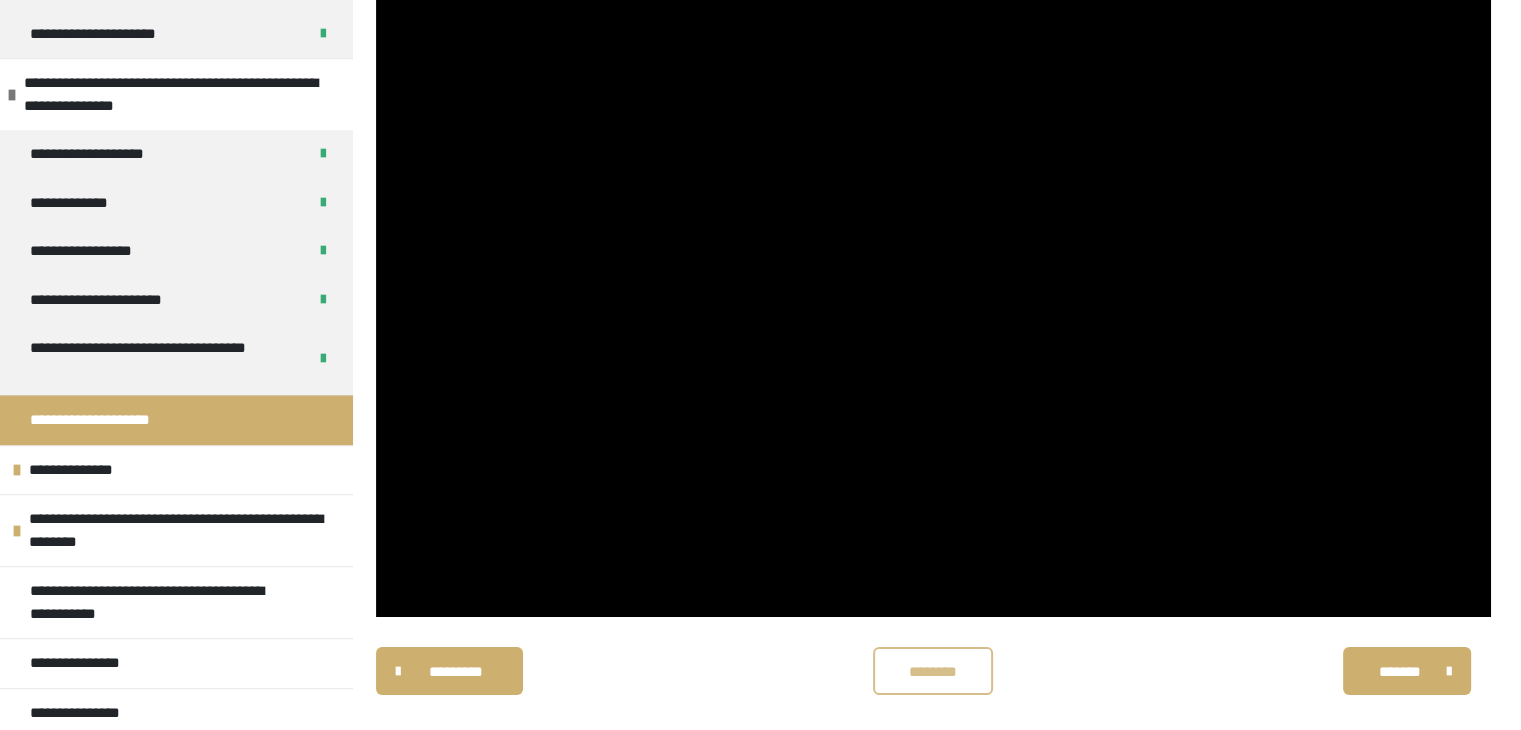 click on "********" at bounding box center [933, 671] 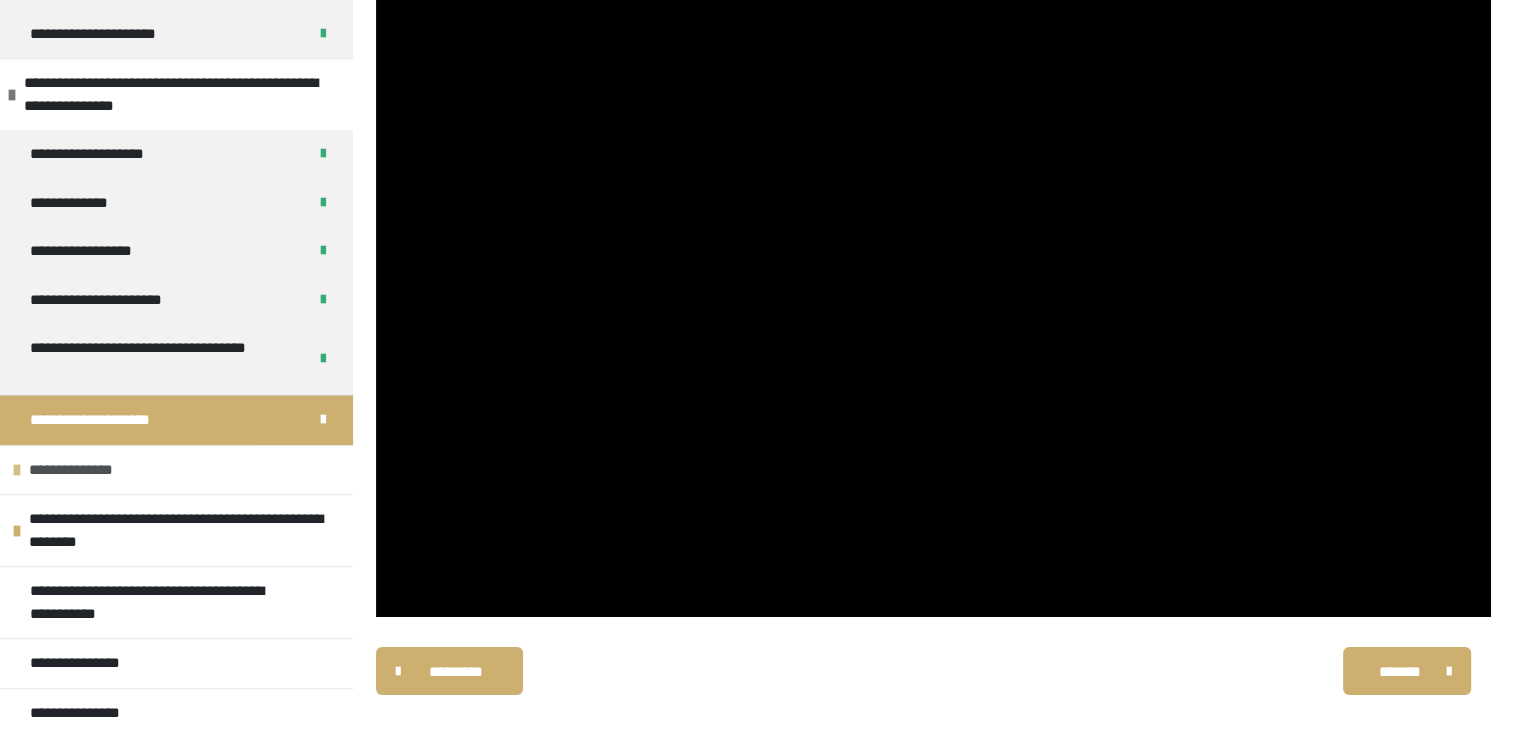 click on "**********" at bounding box center (176, 470) 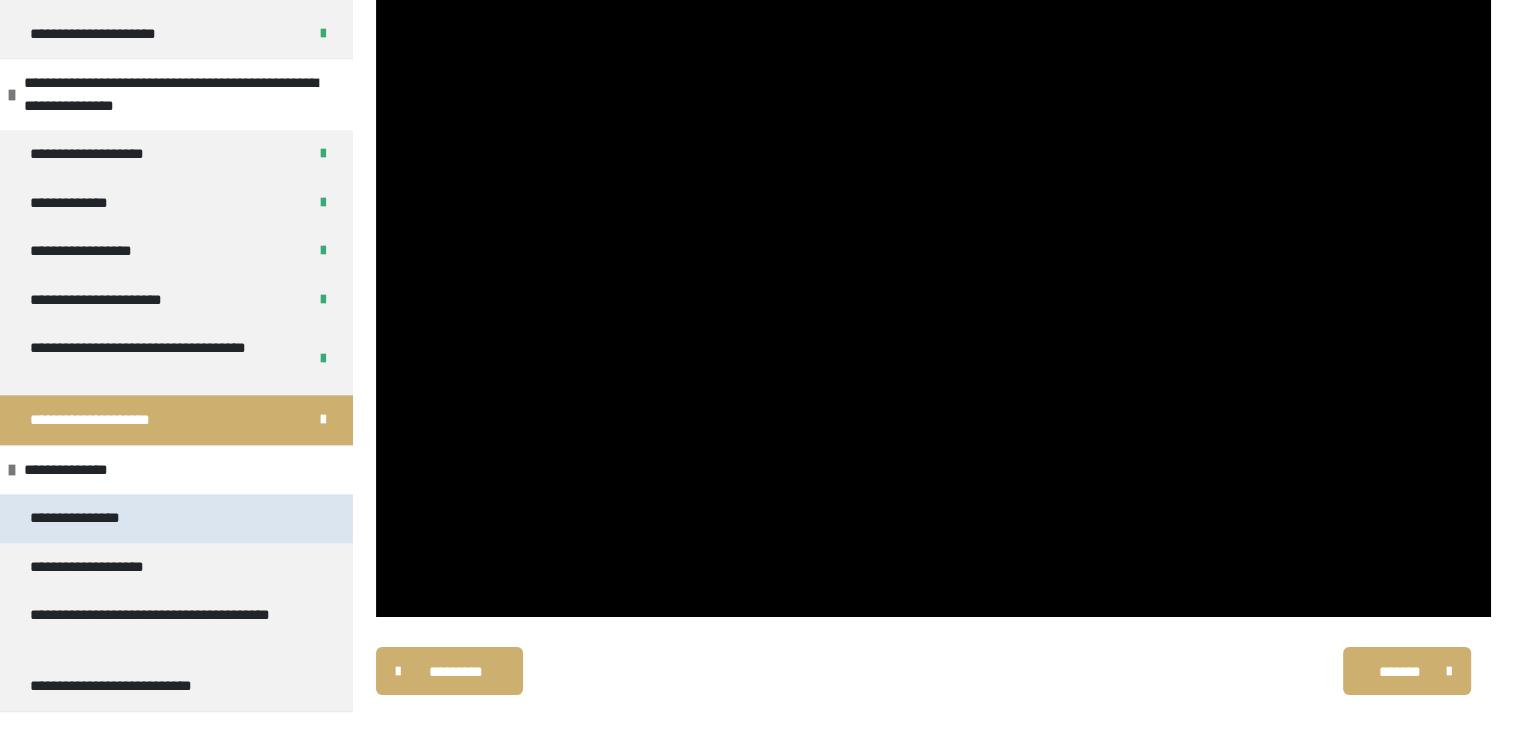 click on "**********" at bounding box center [85, 518] 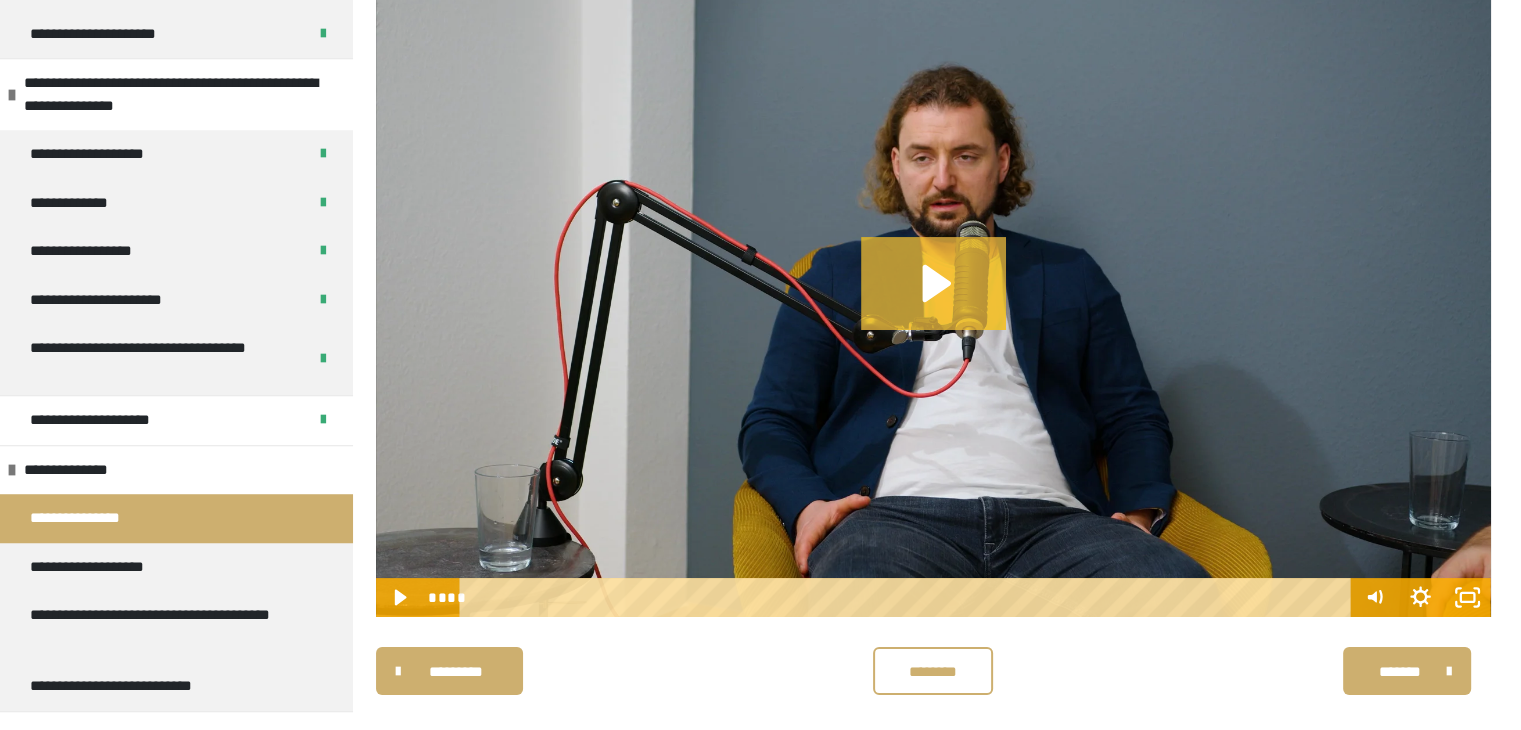 click 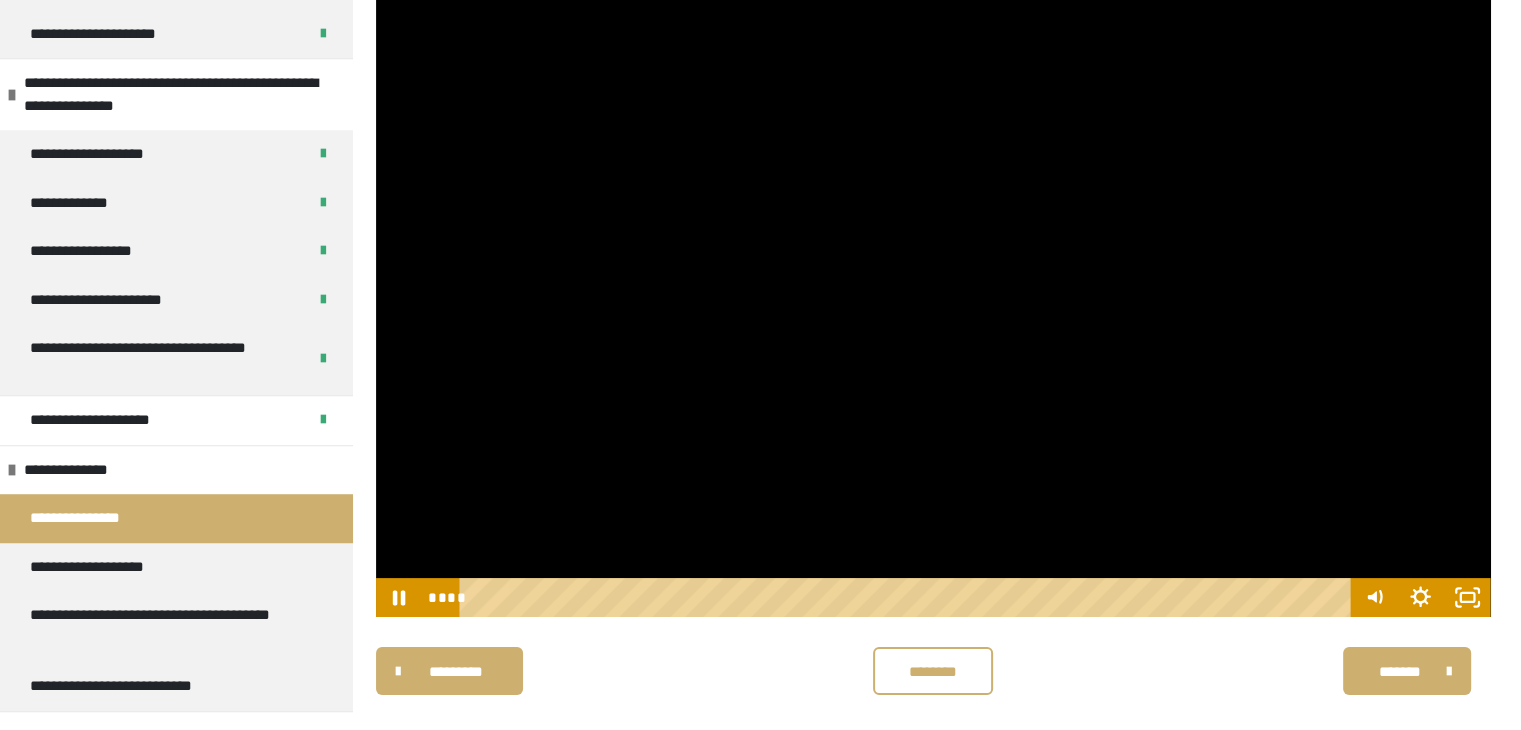 click at bounding box center (933, 303) 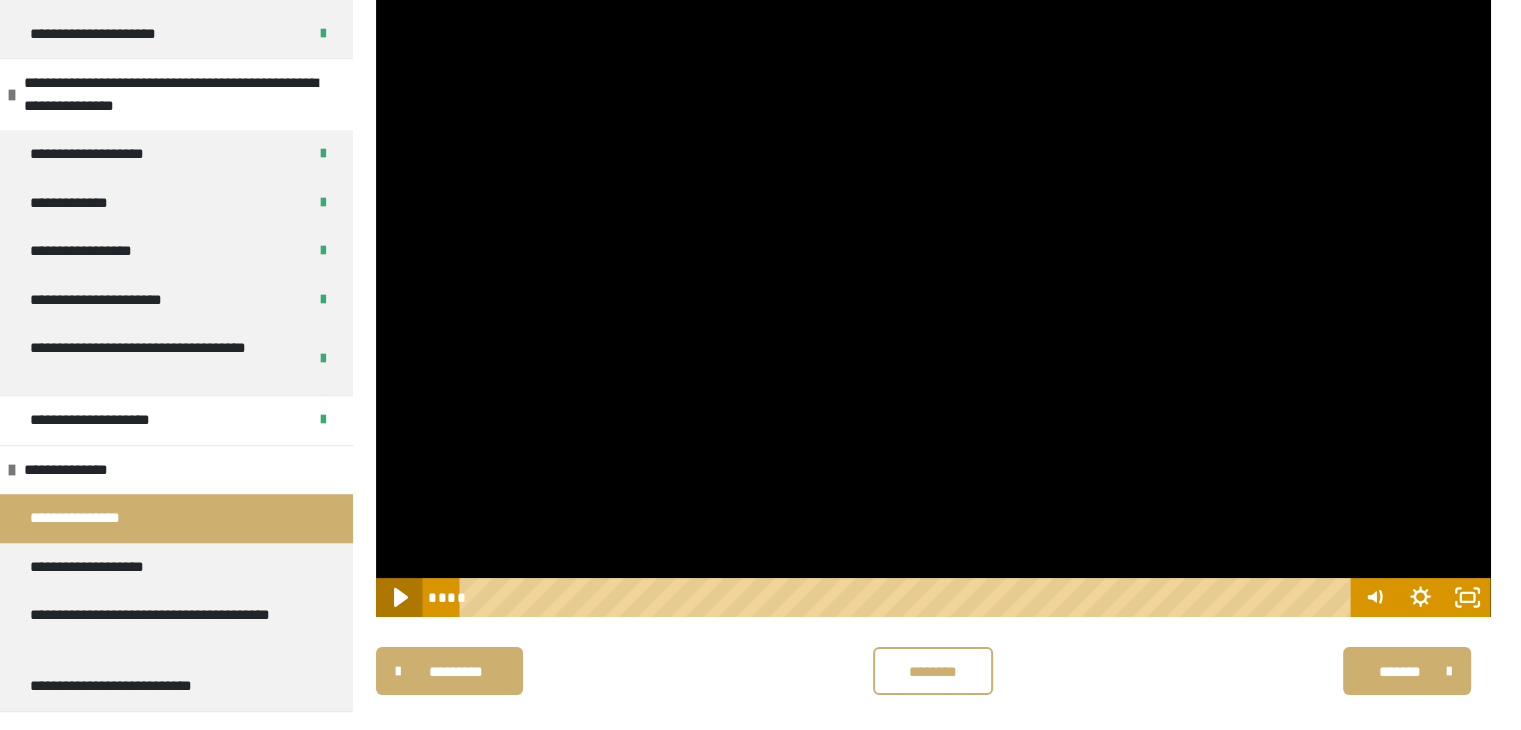 click 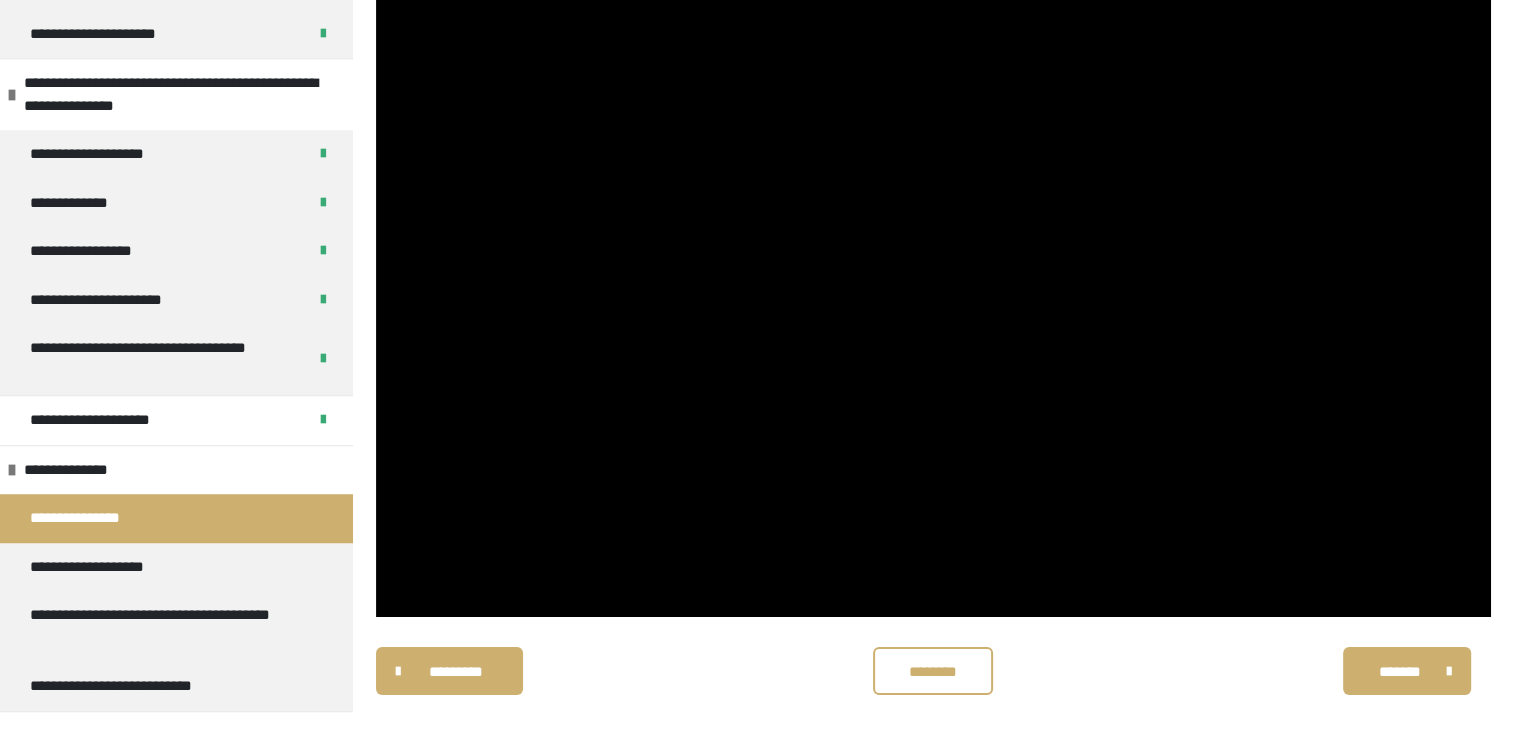scroll, scrollTop: 1644, scrollLeft: 0, axis: vertical 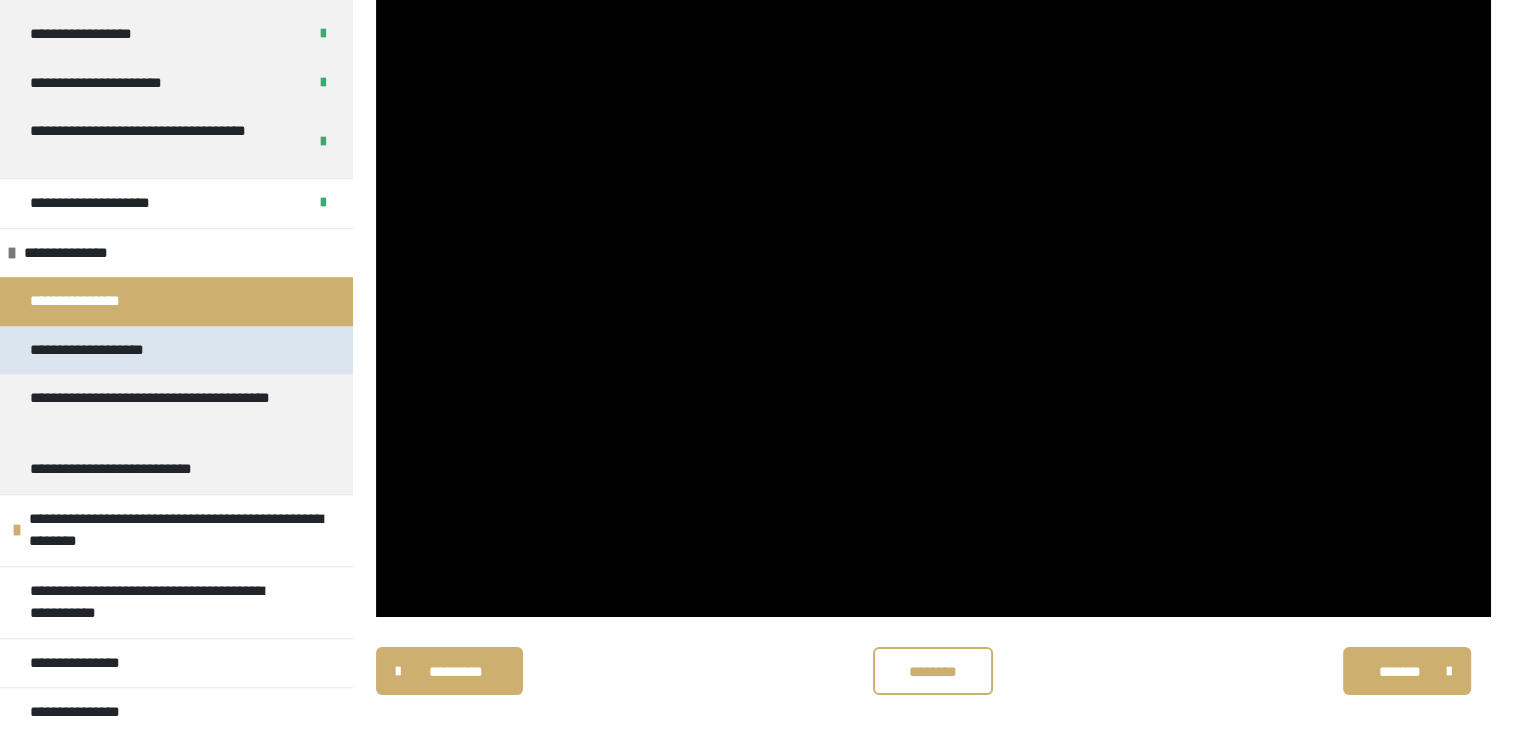 click on "**********" at bounding box center [98, 350] 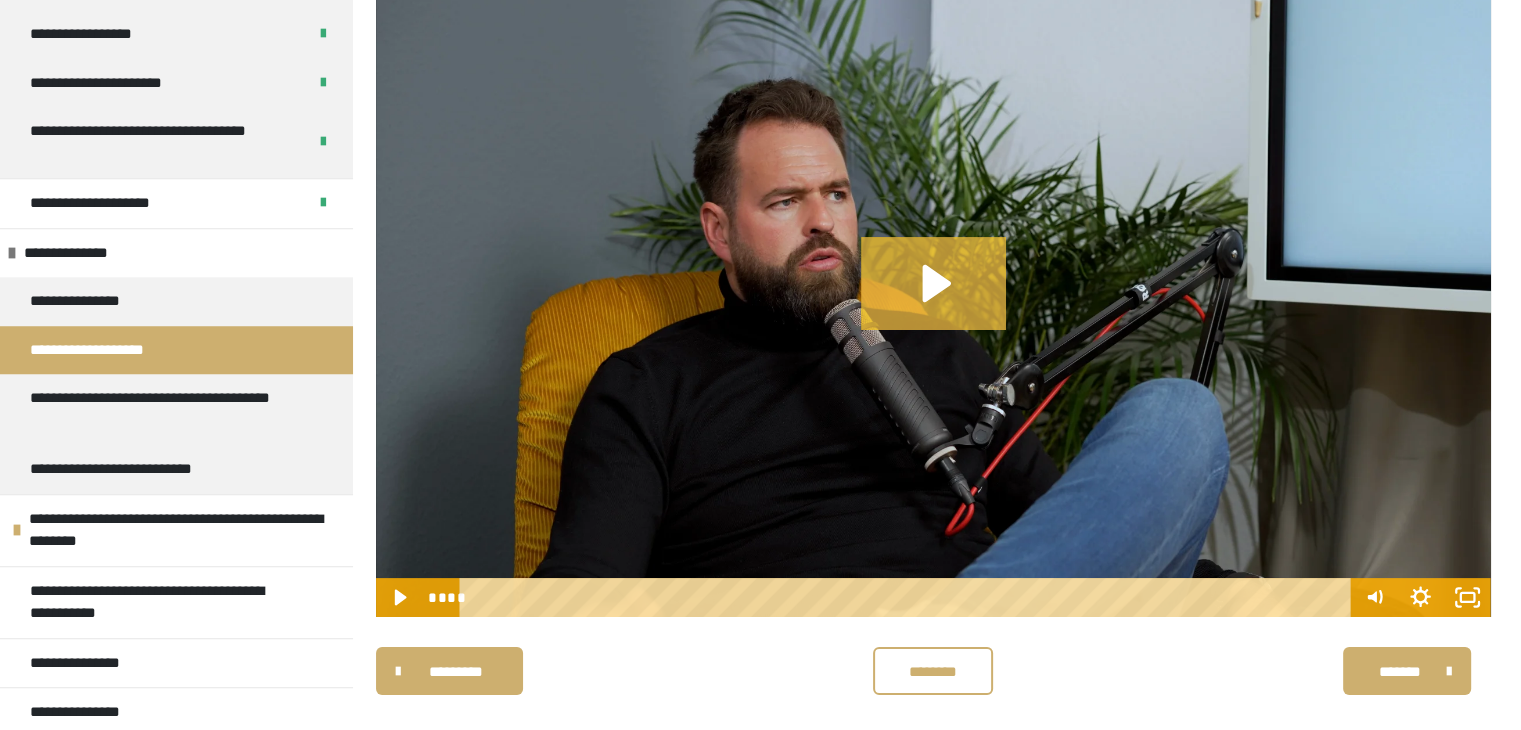 click 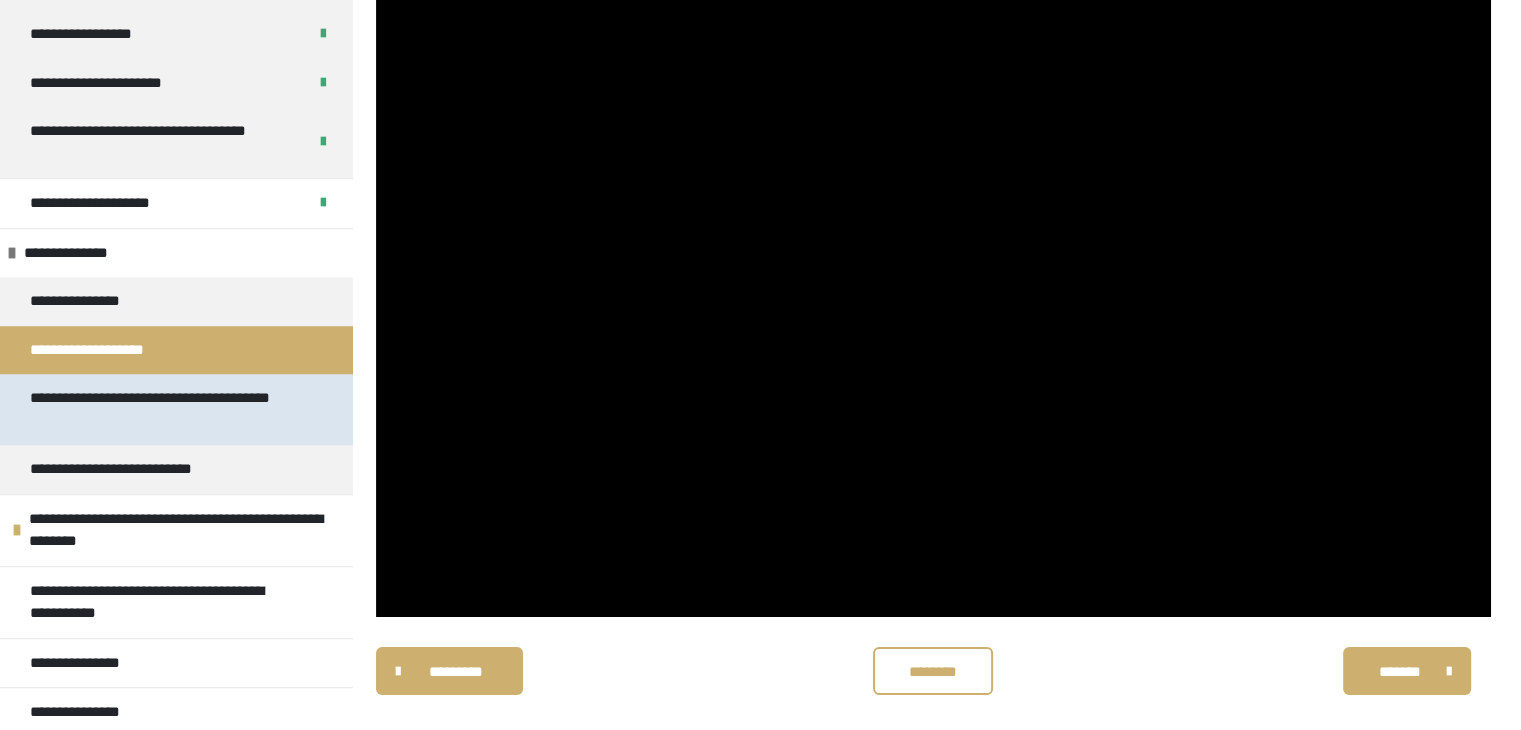 click on "**********" at bounding box center (161, 409) 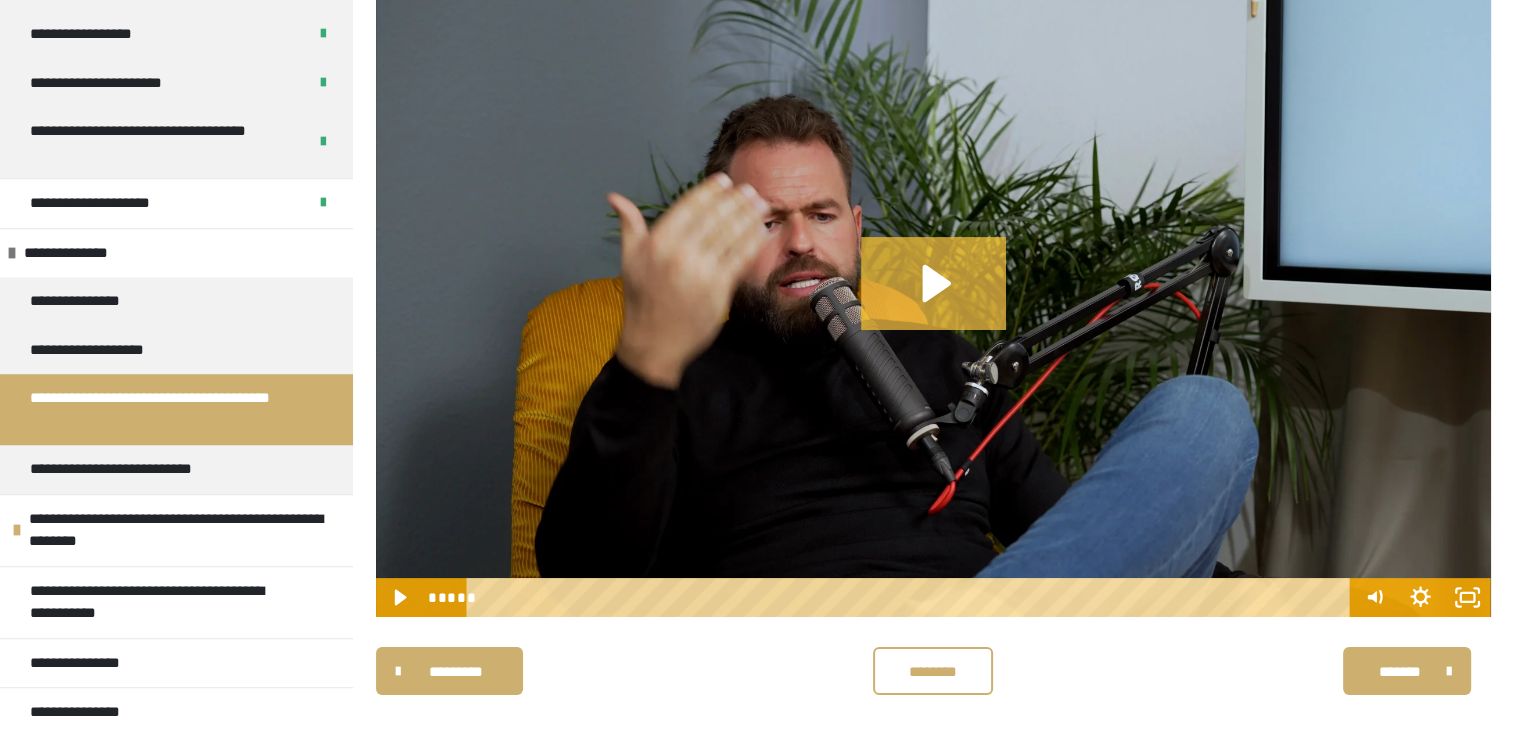 click 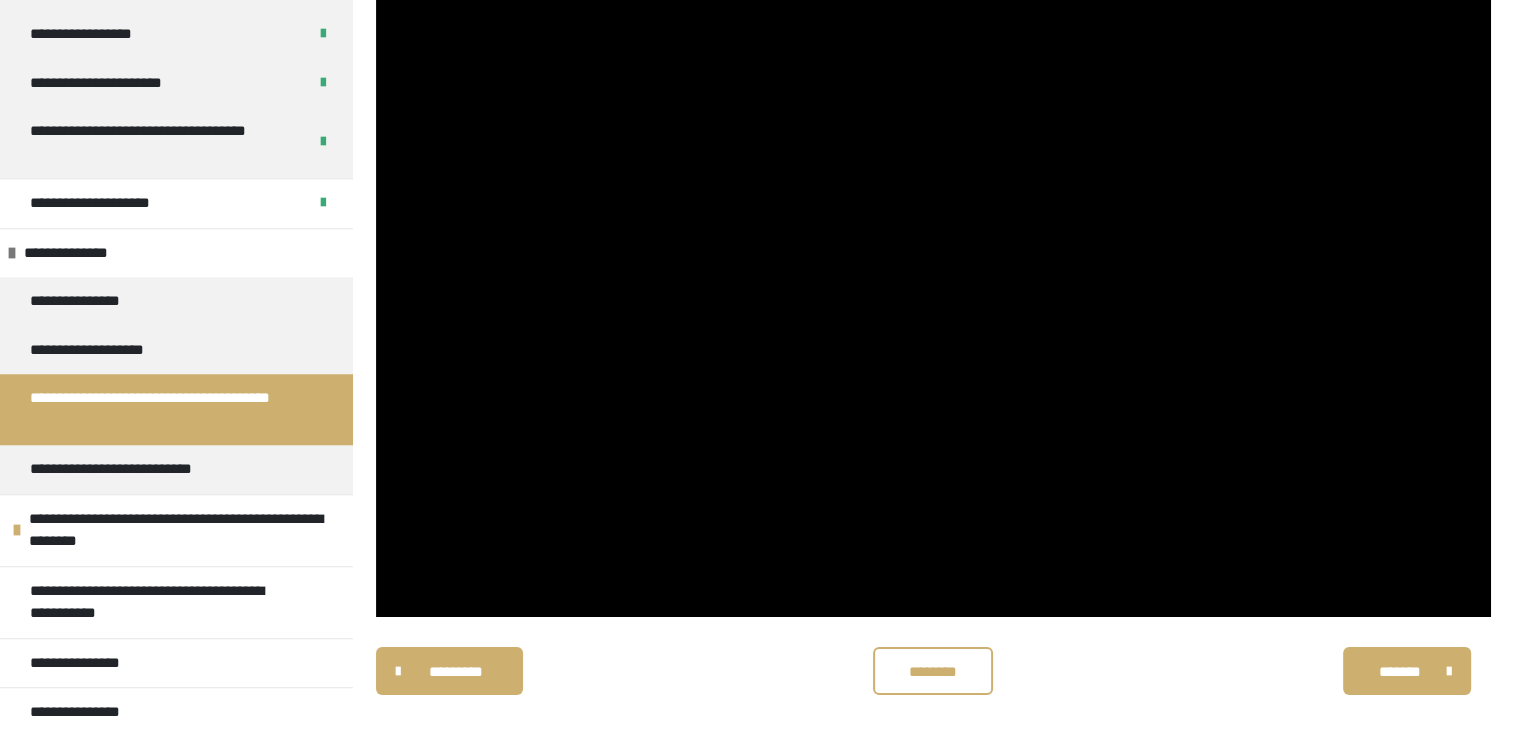 click on "**********" at bounding box center (161, 409) 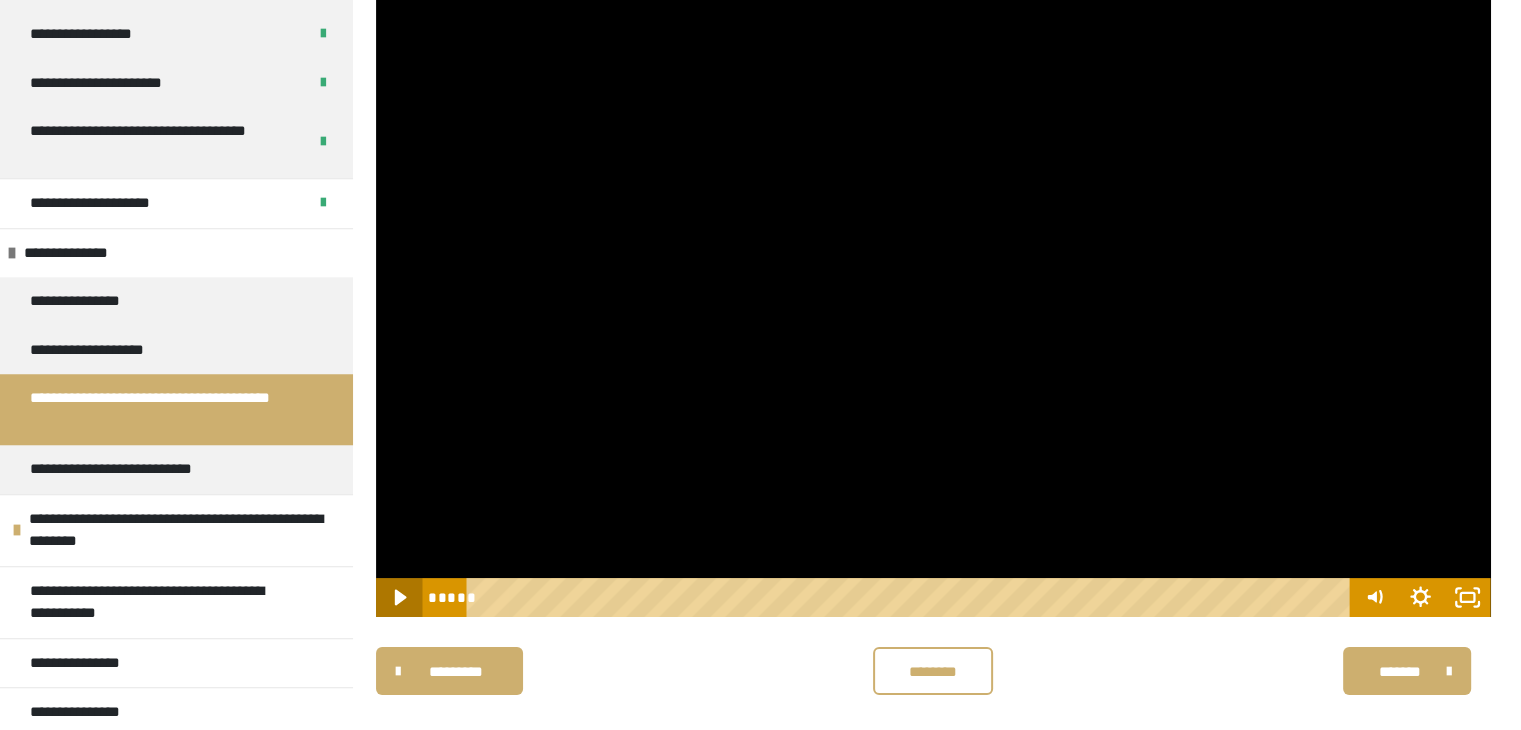 click 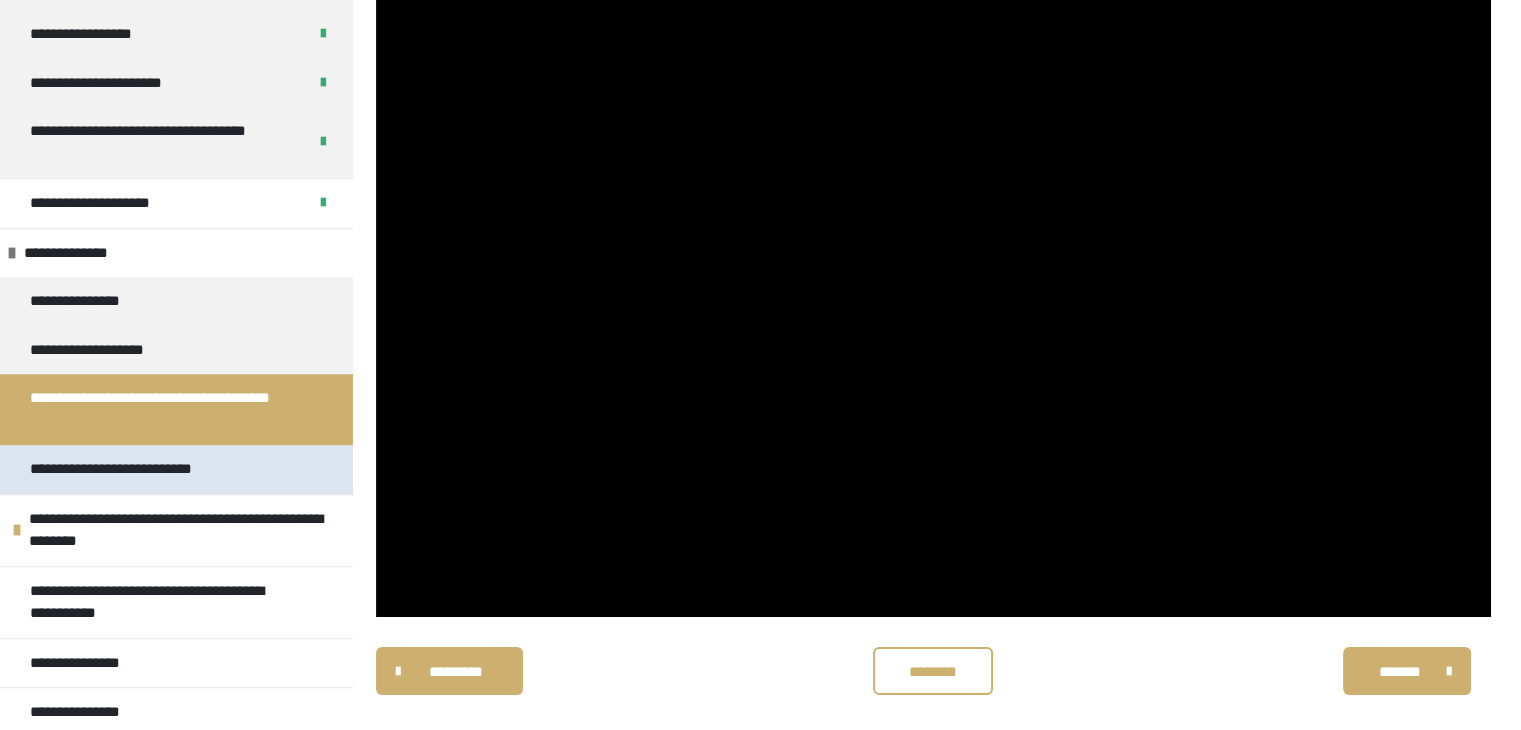 click on "**********" at bounding box center [142, 469] 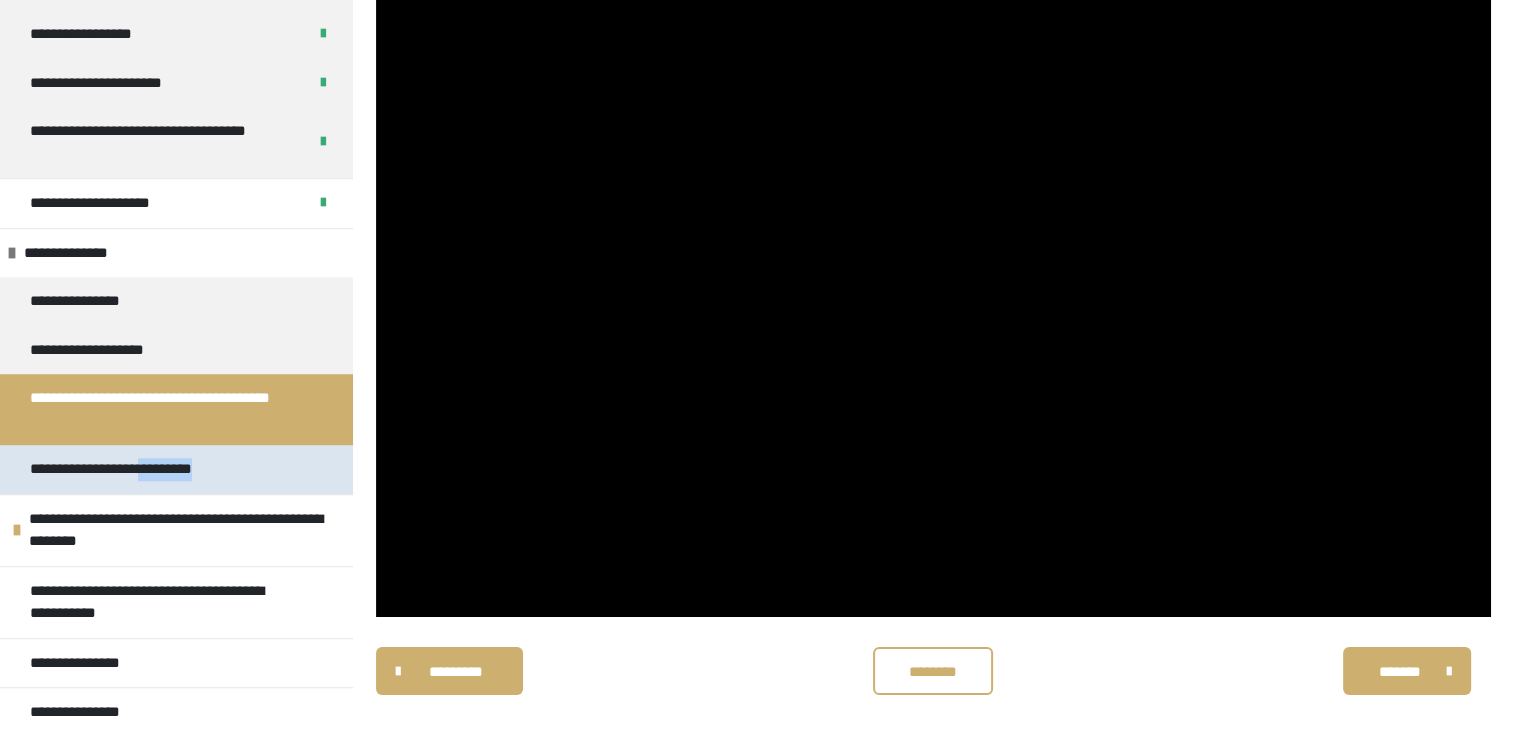 click on "**********" at bounding box center [142, 469] 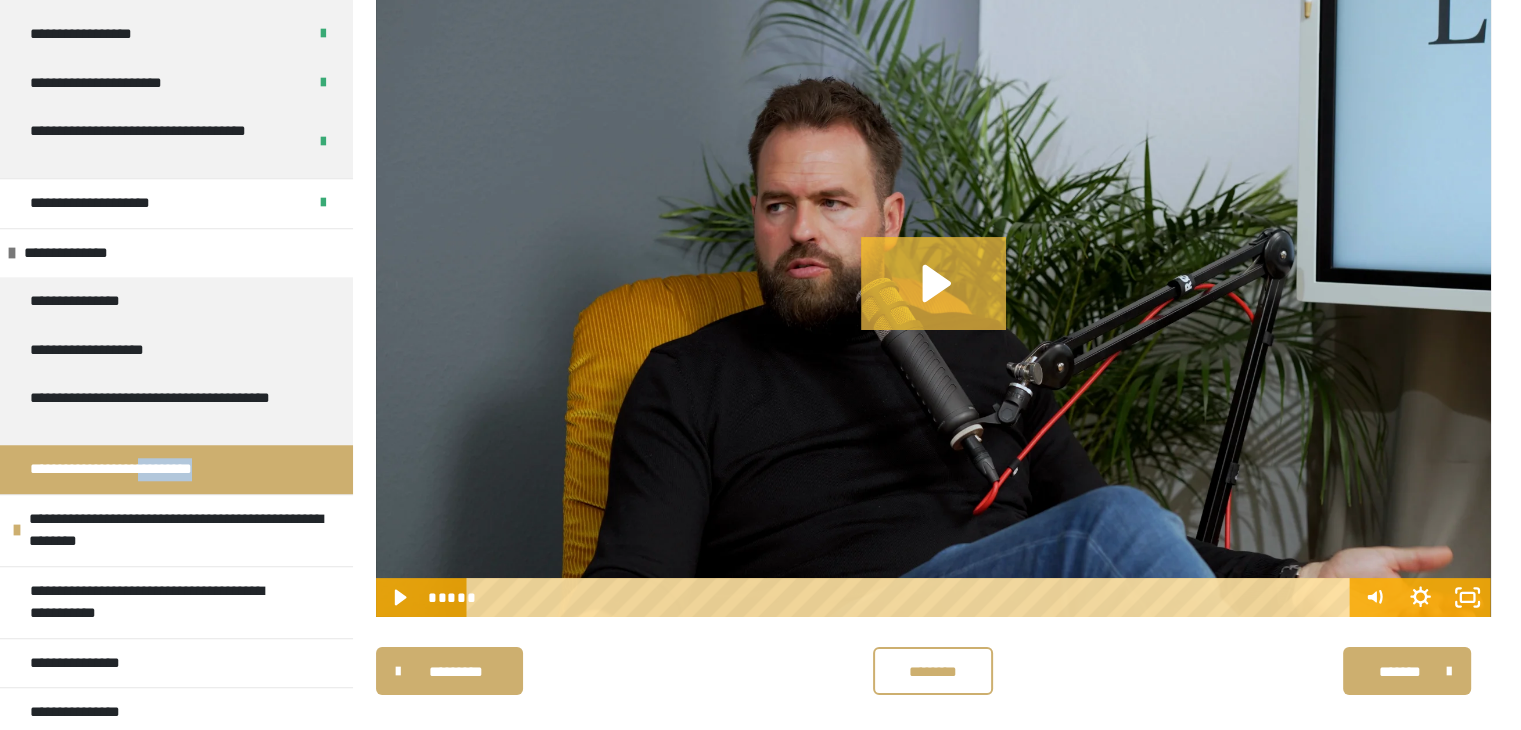 click 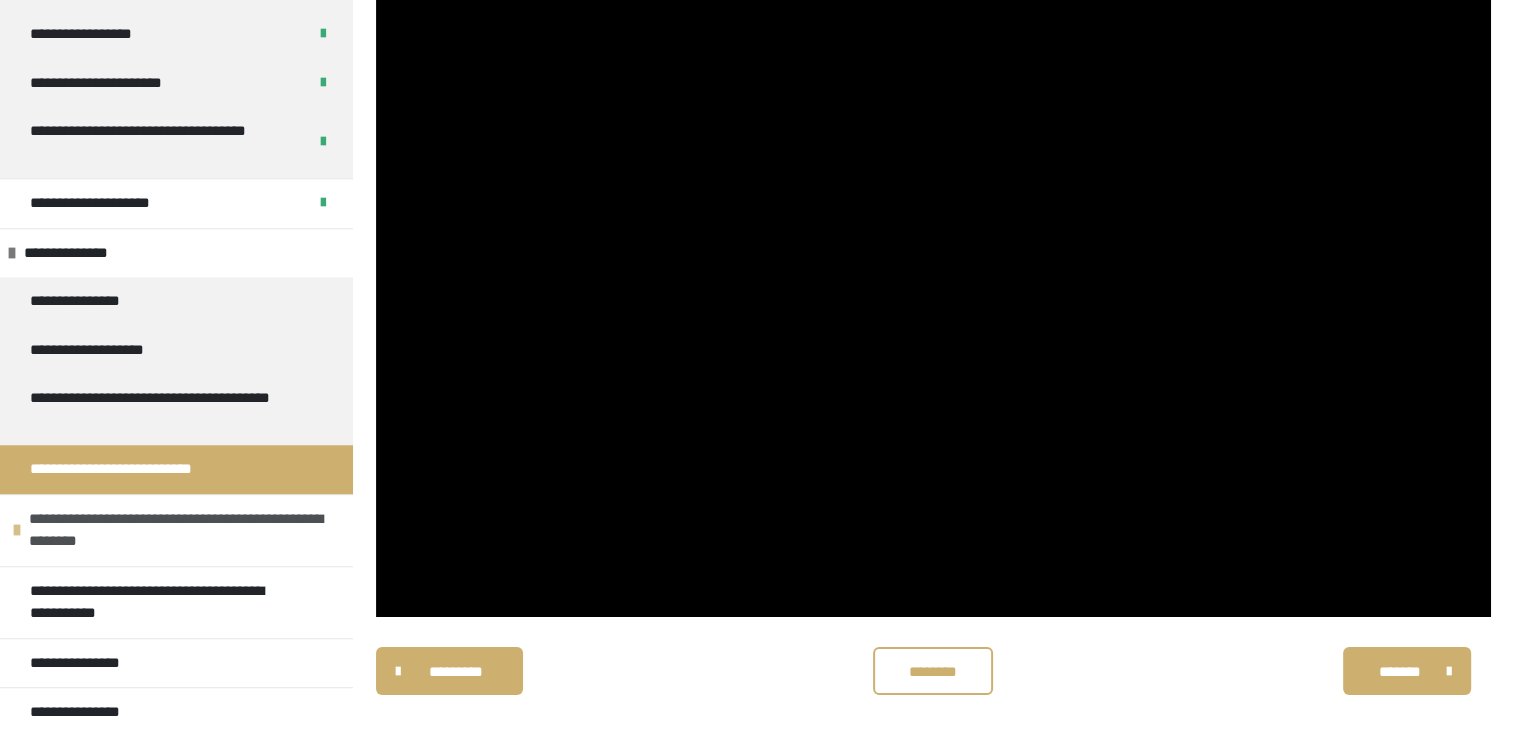 click at bounding box center [17, 530] 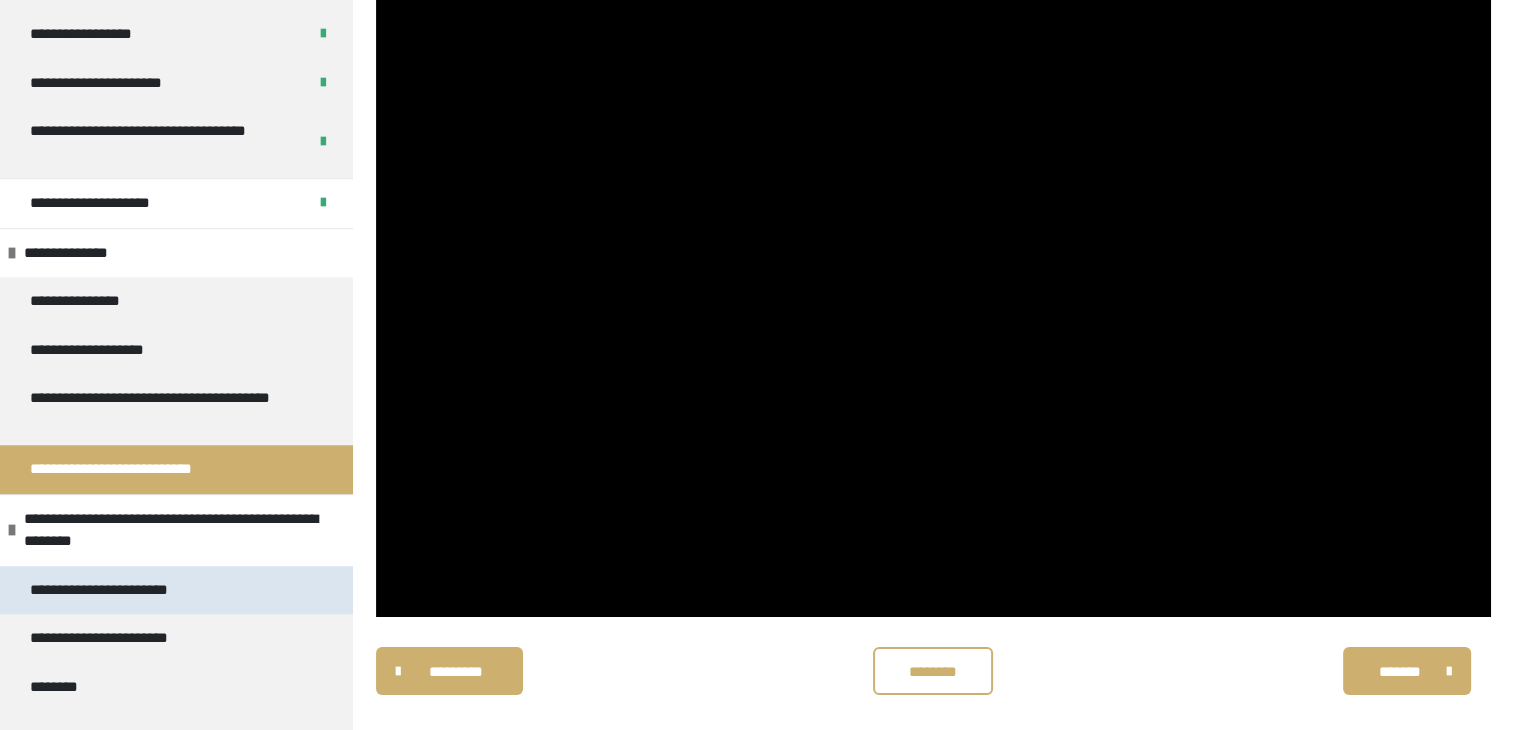 click on "**********" at bounding box center [112, 590] 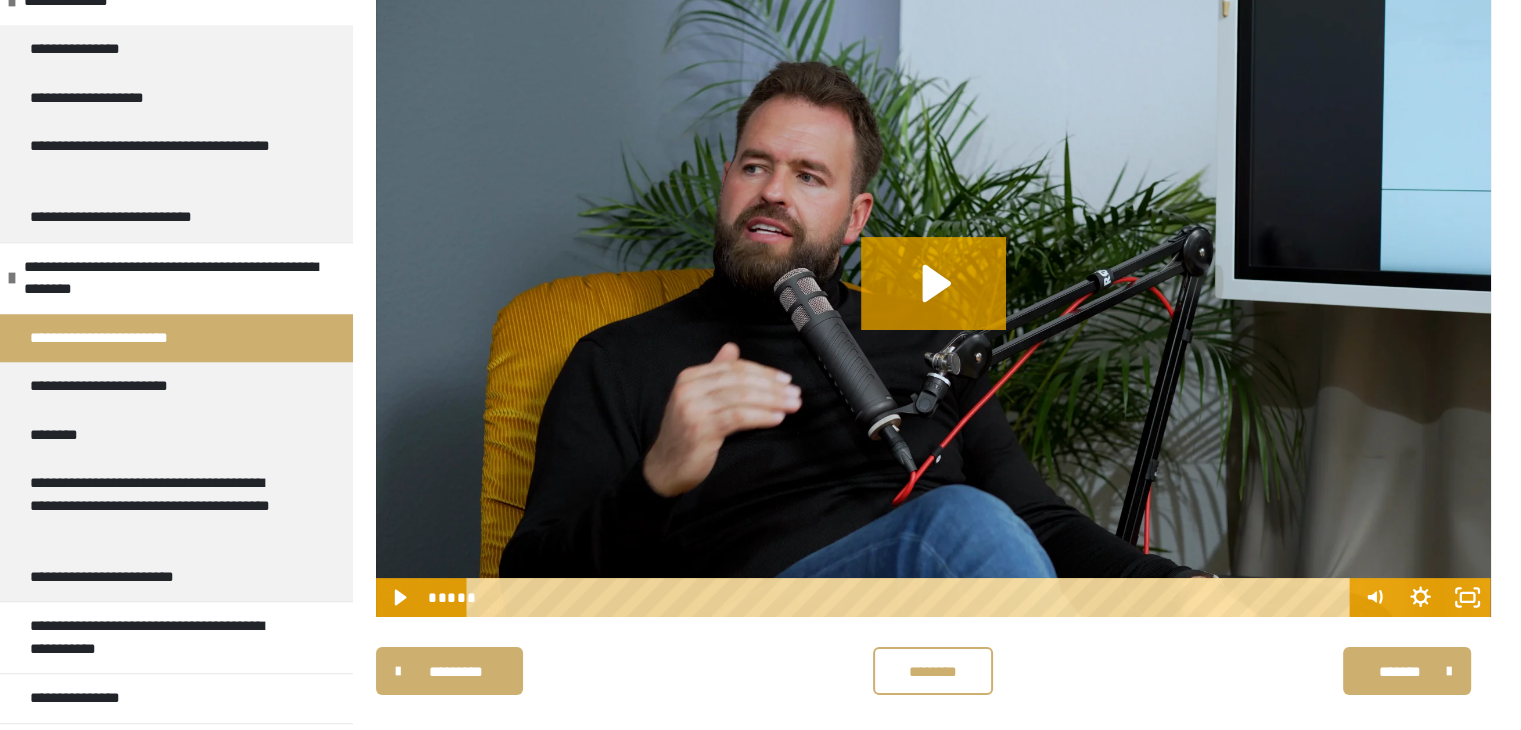 scroll, scrollTop: 1931, scrollLeft: 0, axis: vertical 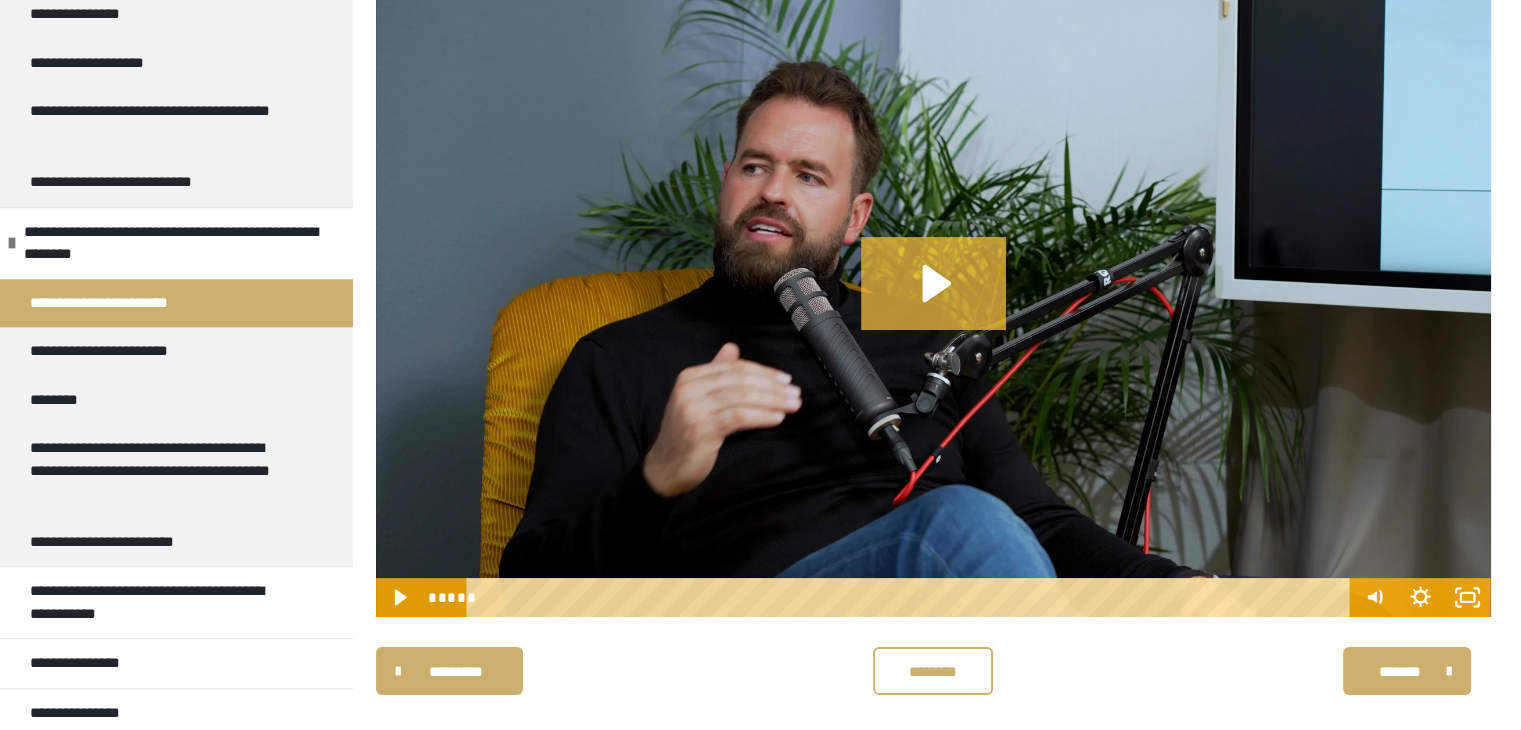click 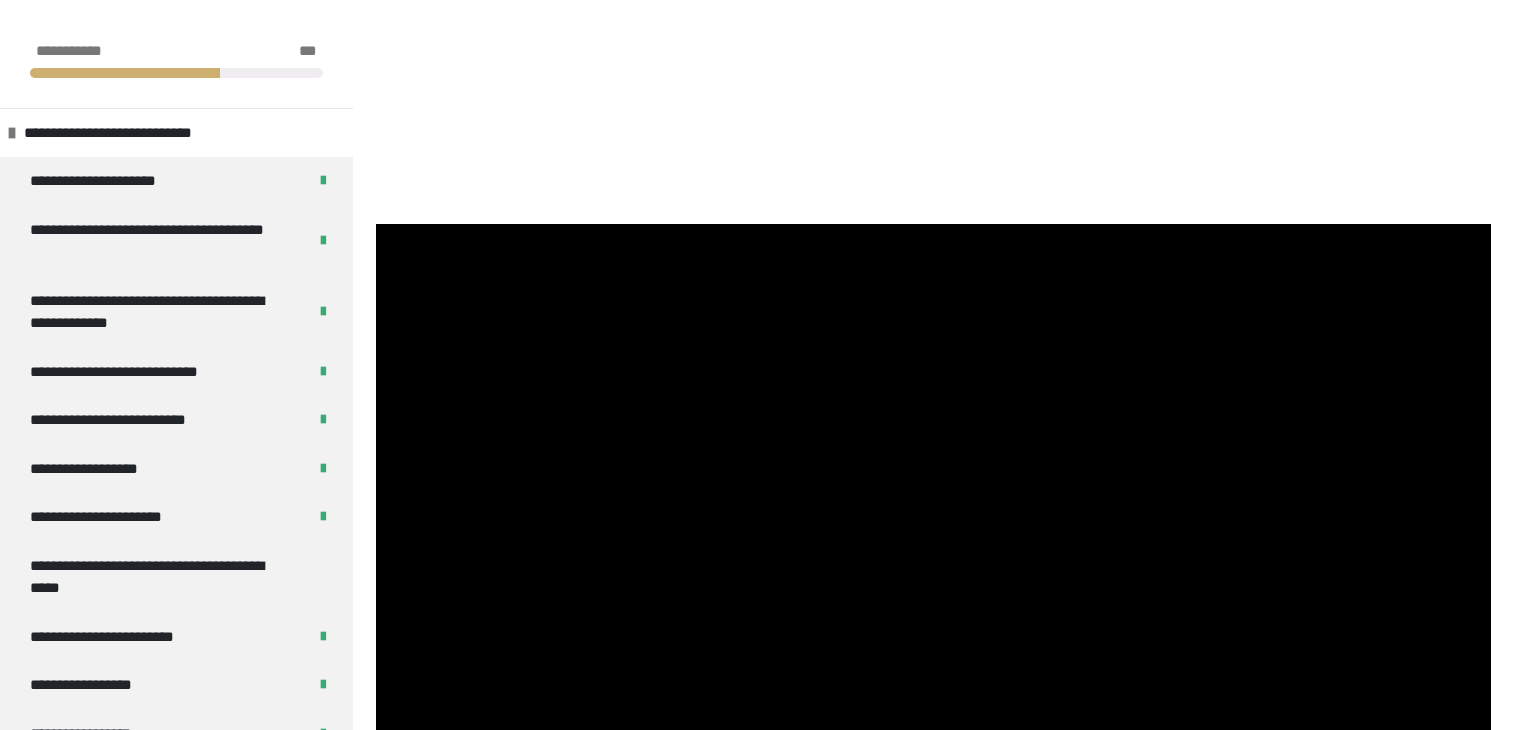 scroll, scrollTop: 234, scrollLeft: 0, axis: vertical 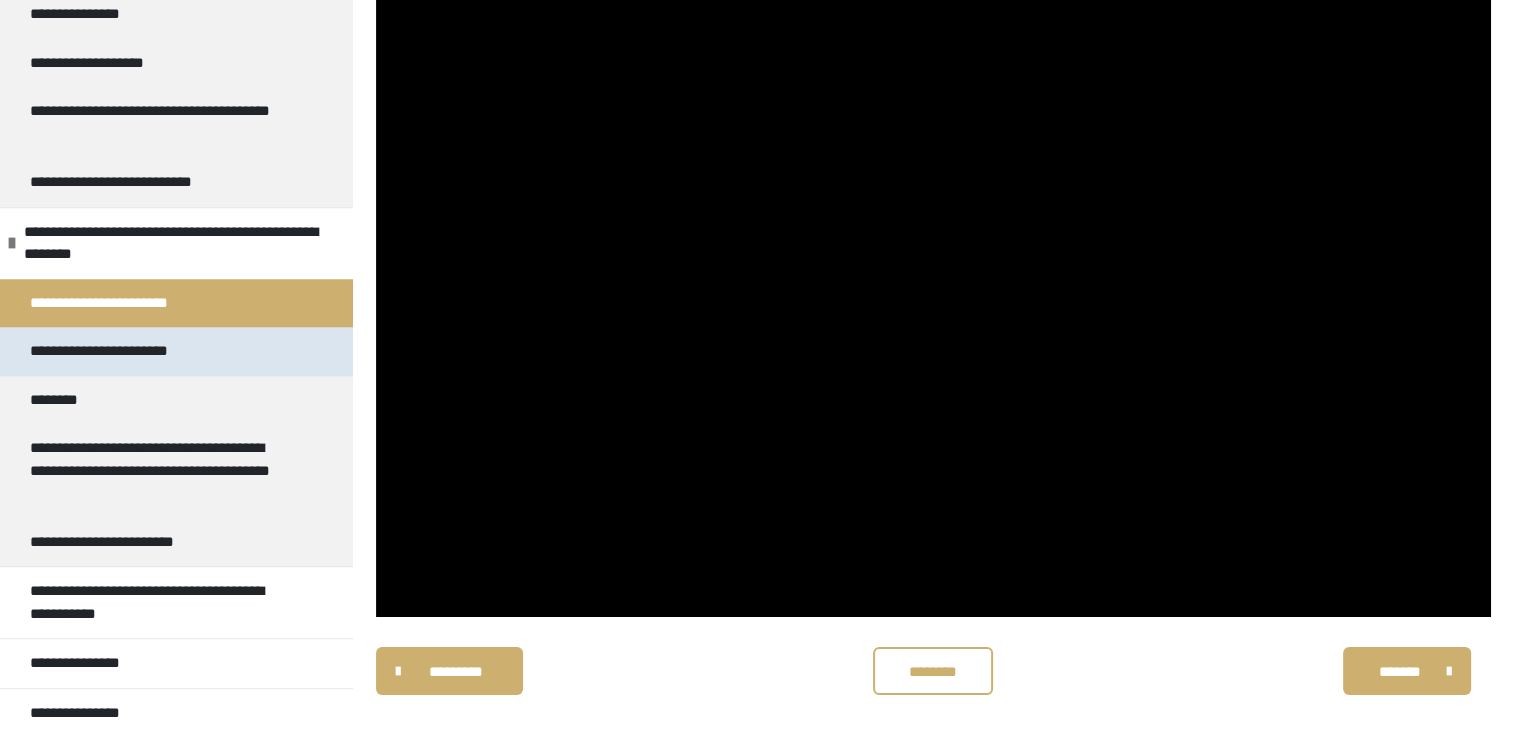 click on "**********" at bounding box center (127, 351) 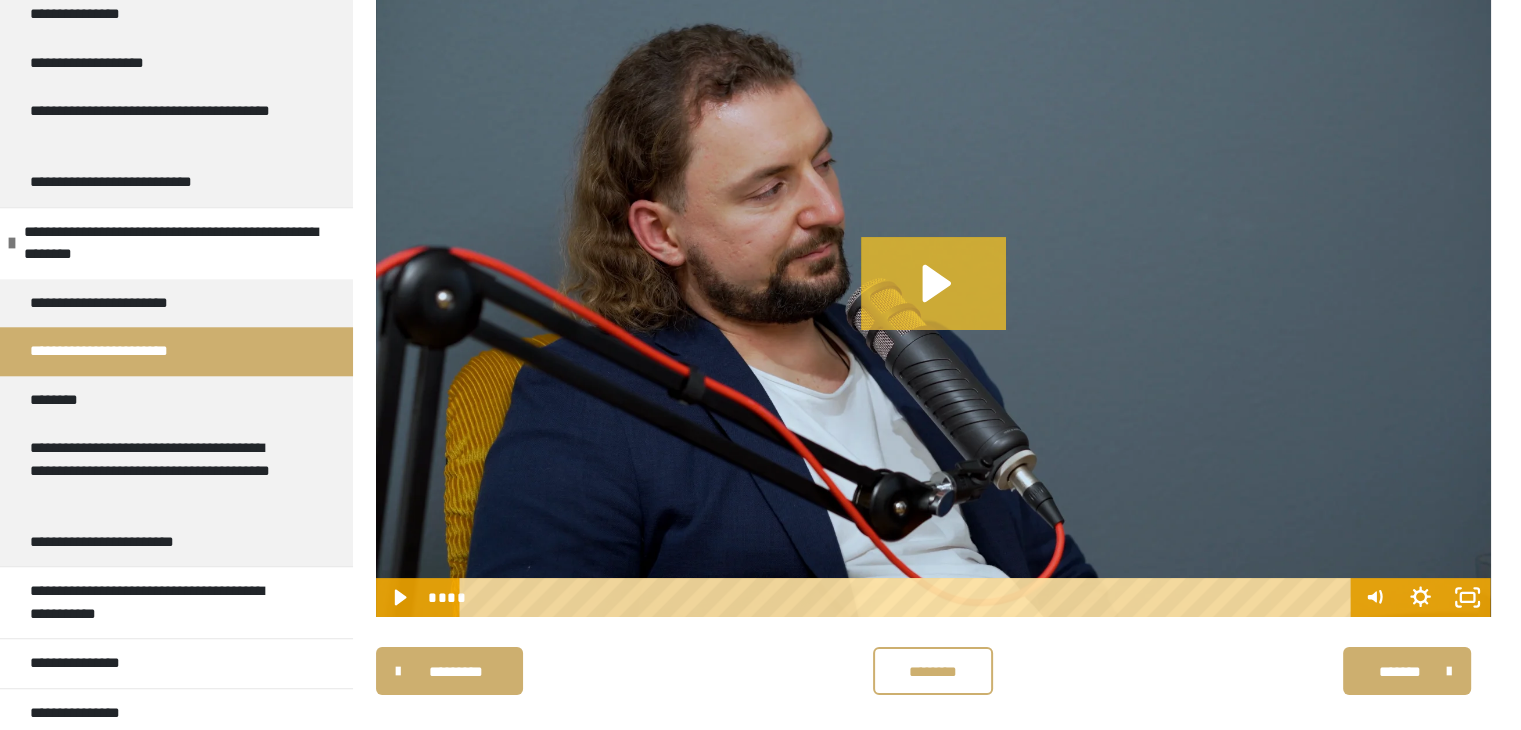click 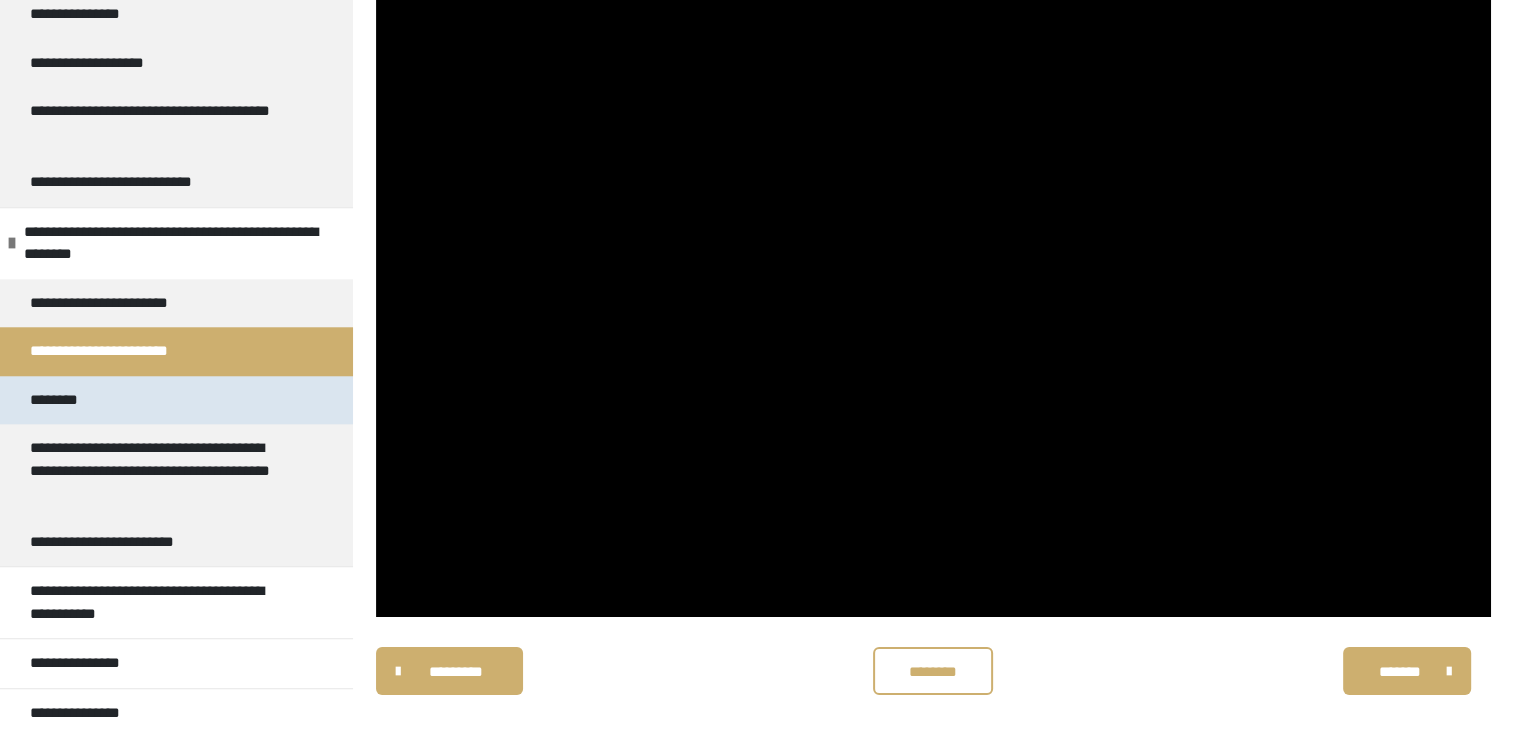 click on "********" at bounding box center (67, 400) 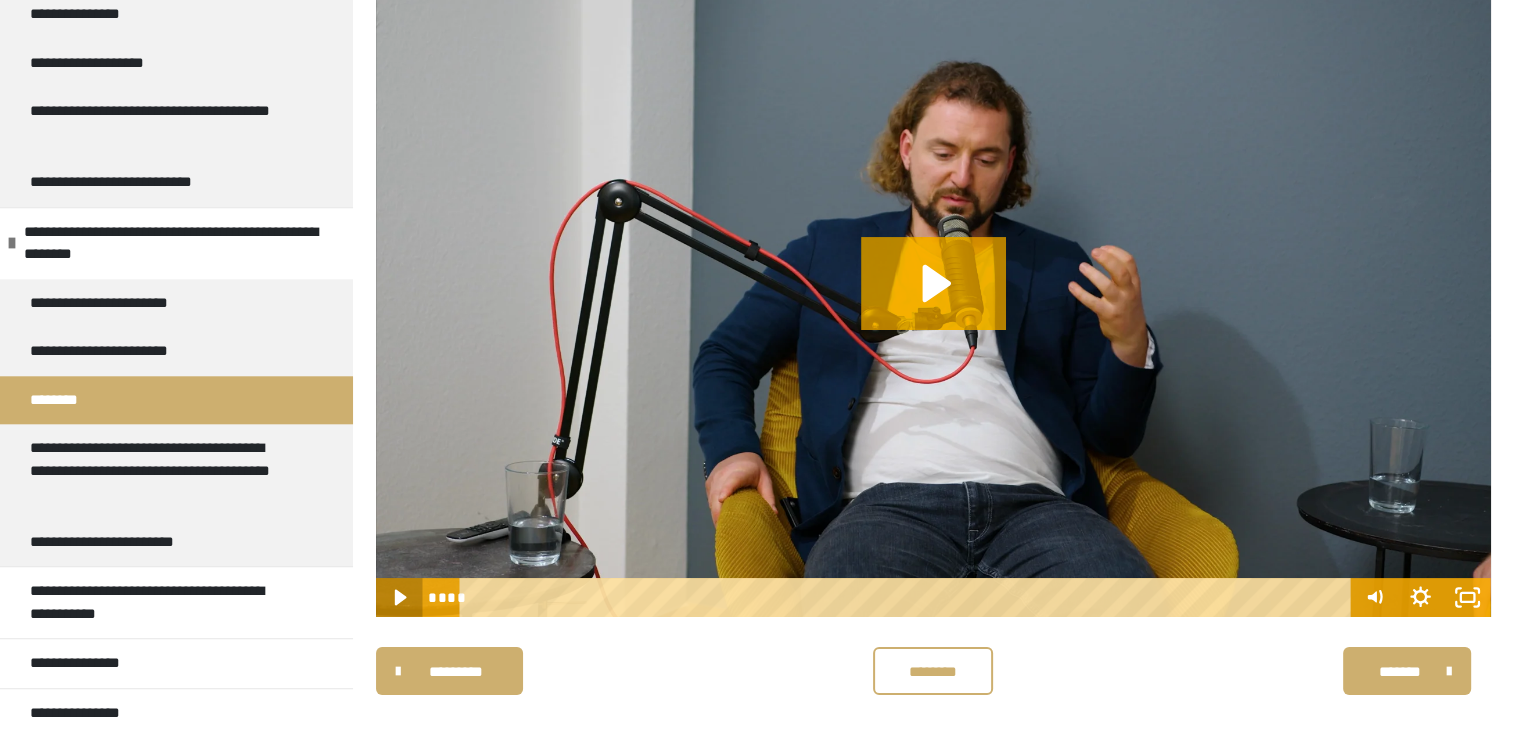 click 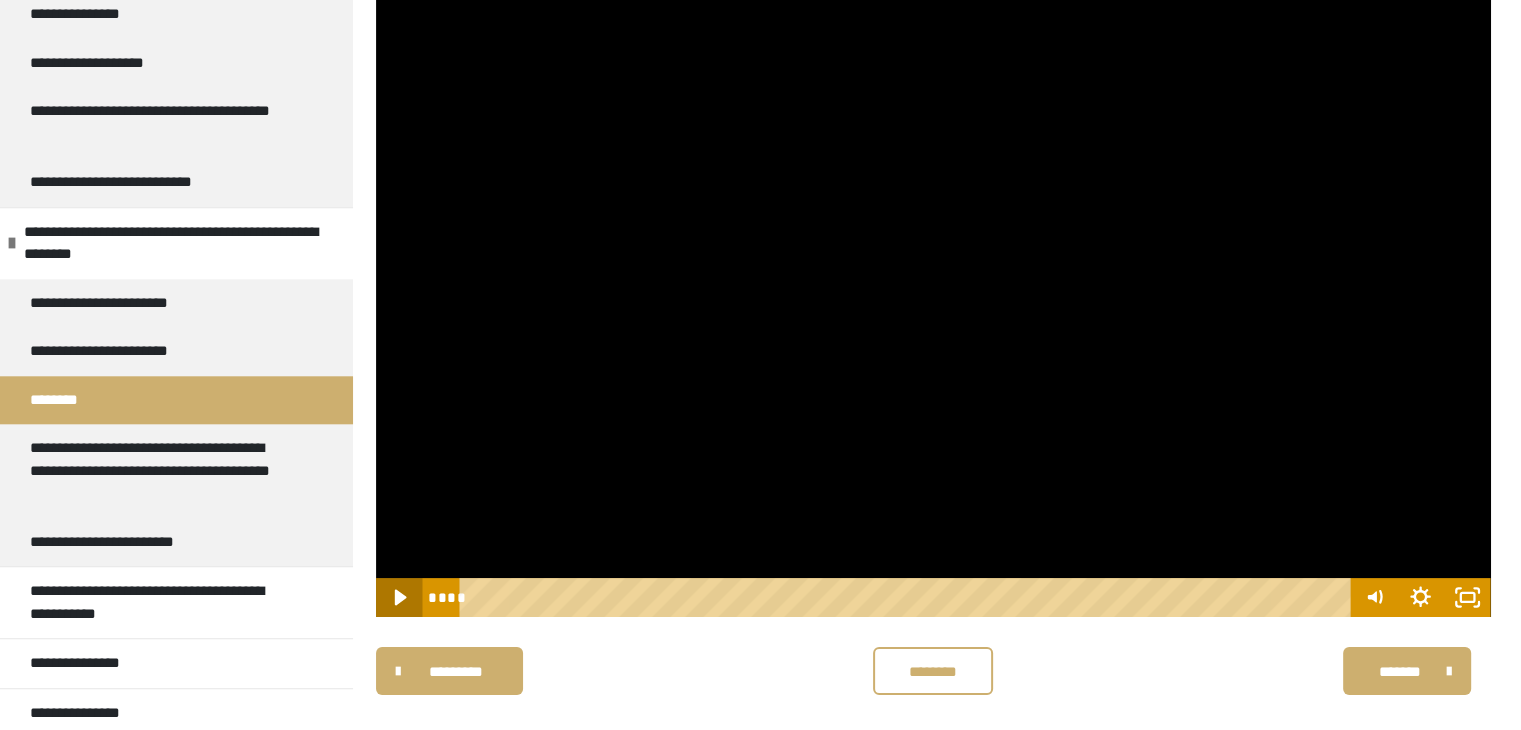 click 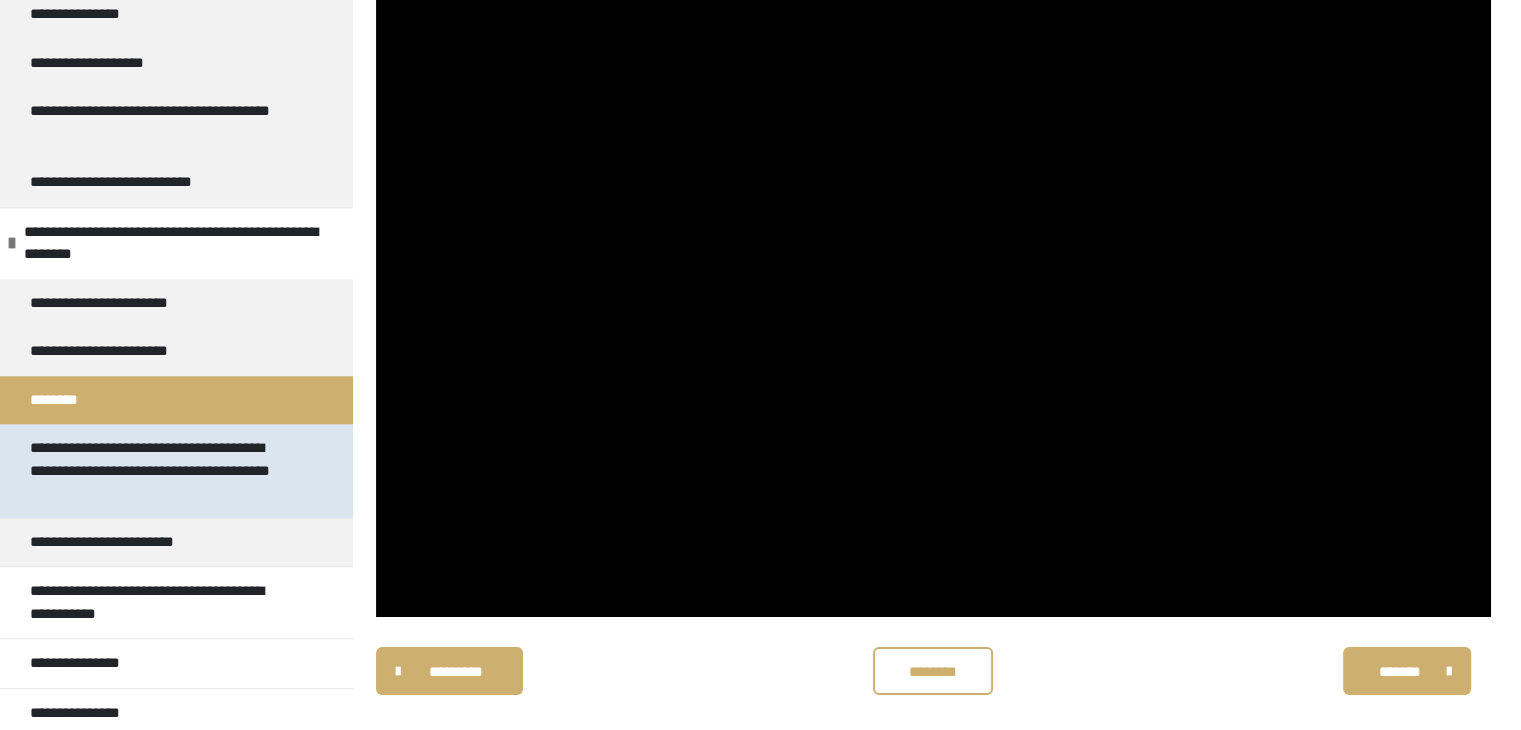click on "**********" at bounding box center (161, 471) 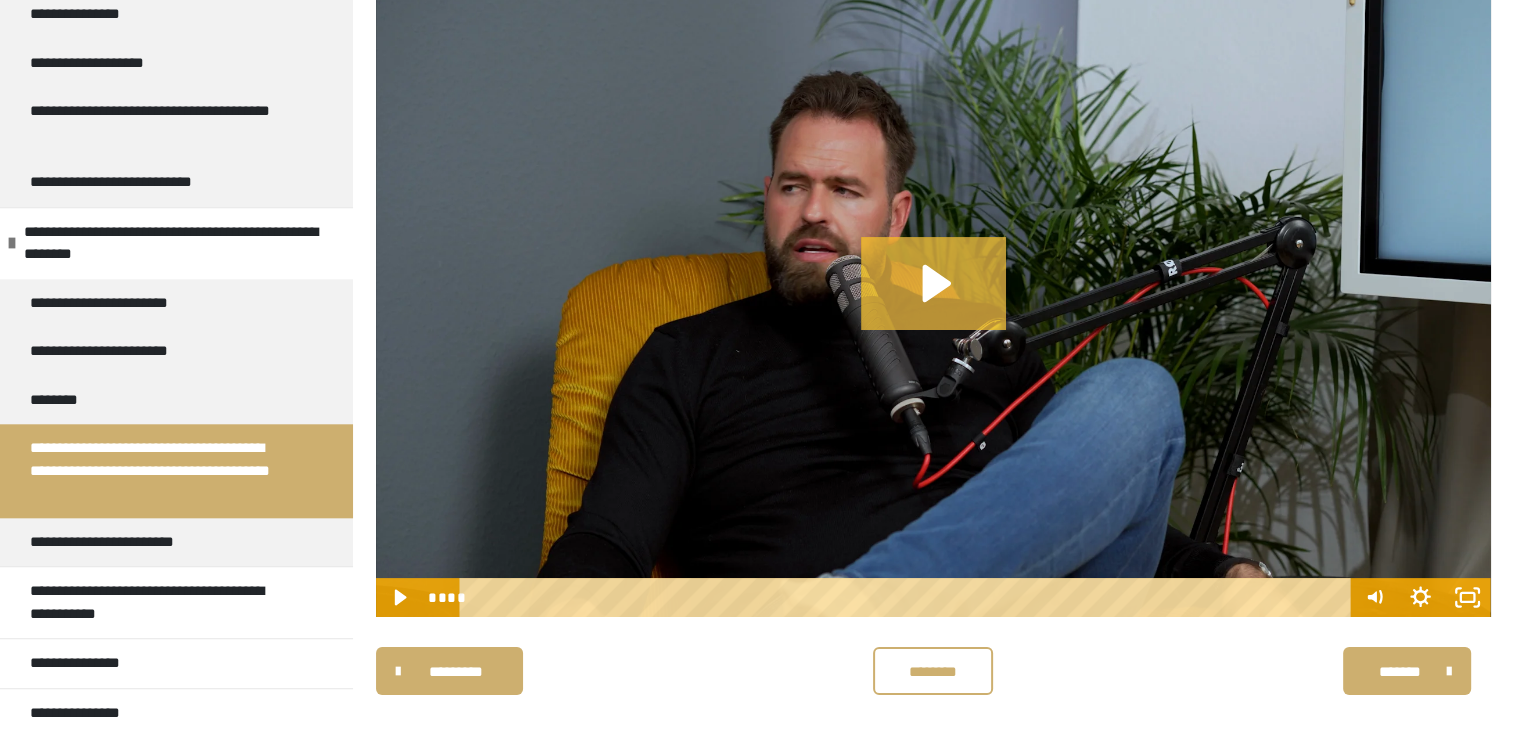 click 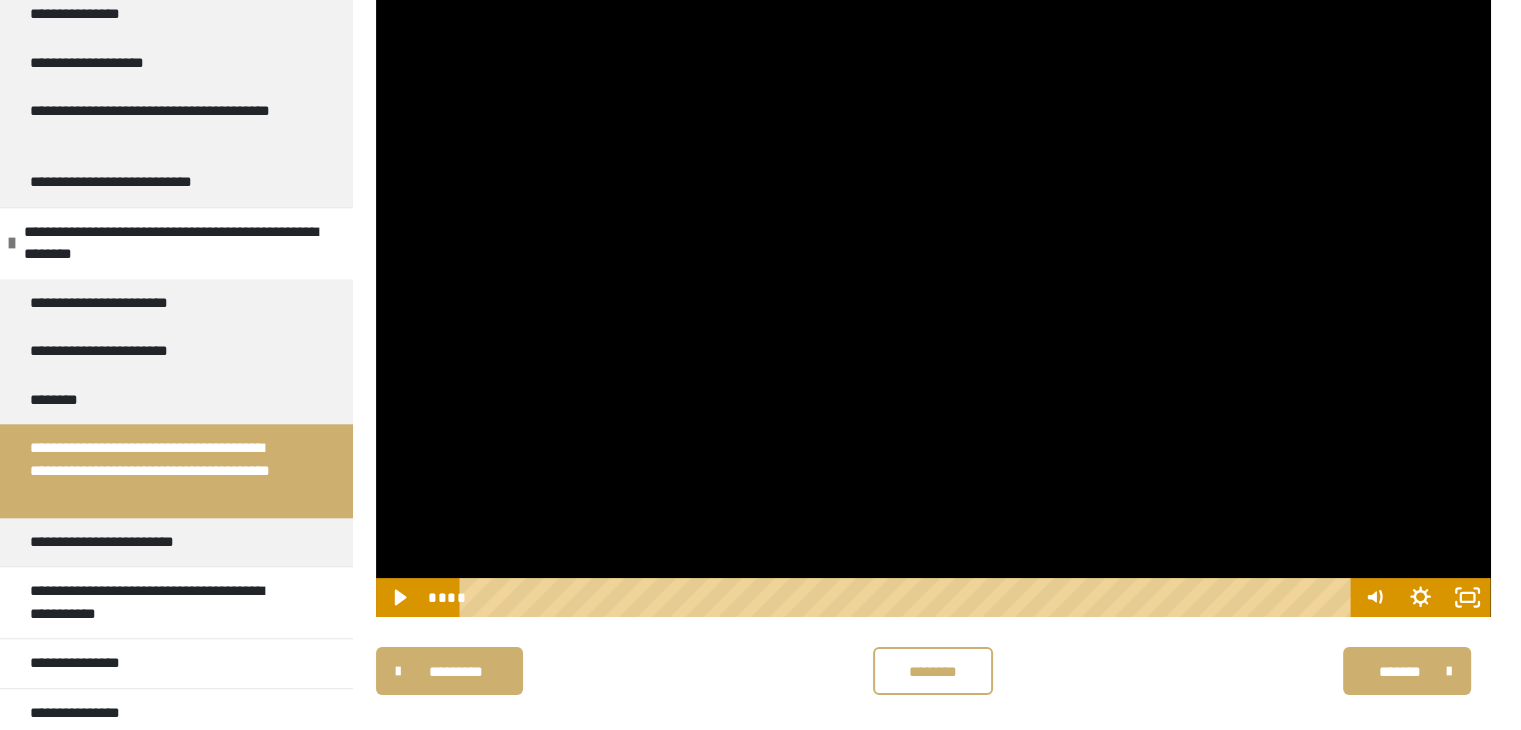 click on "**********" at bounding box center [760, 372] 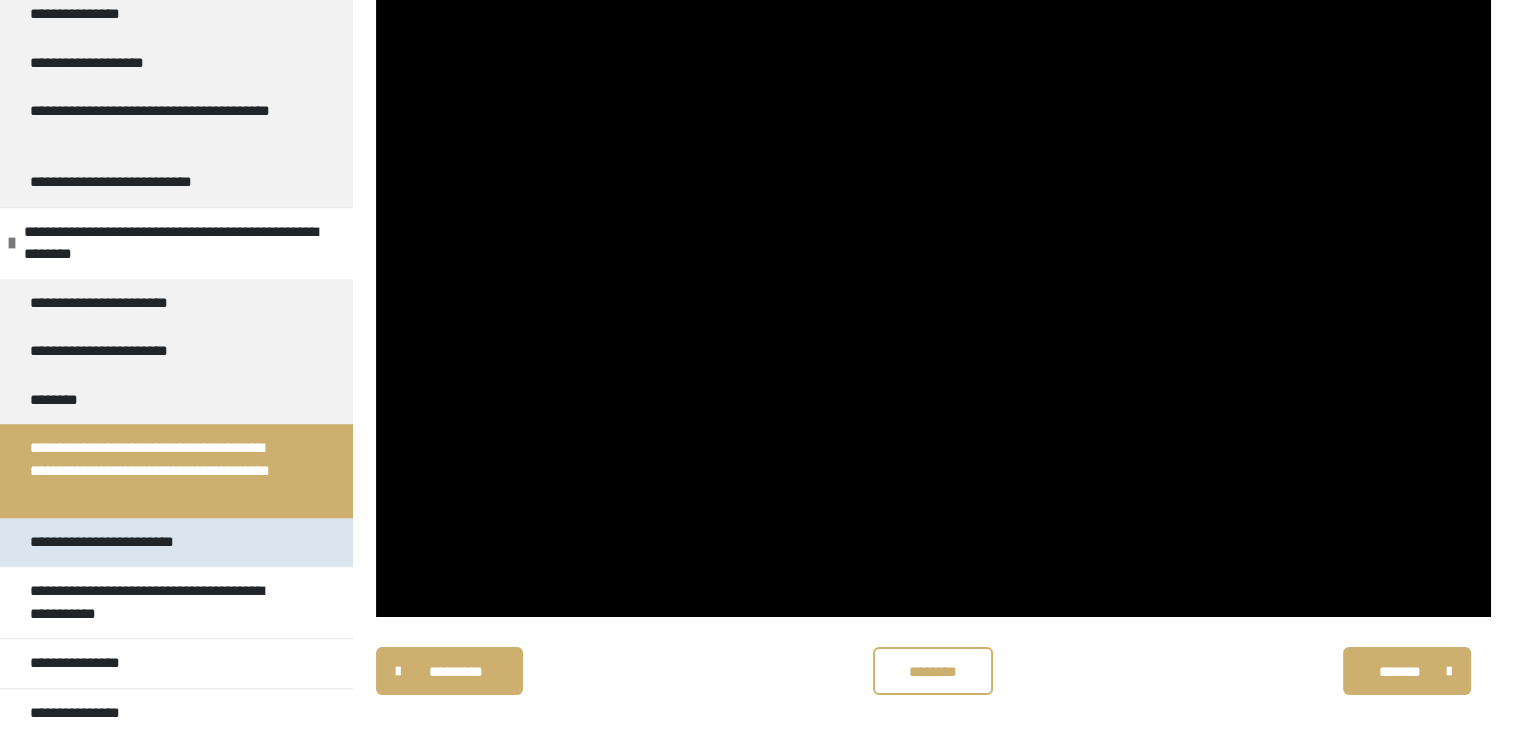click on "**********" at bounding box center (131, 542) 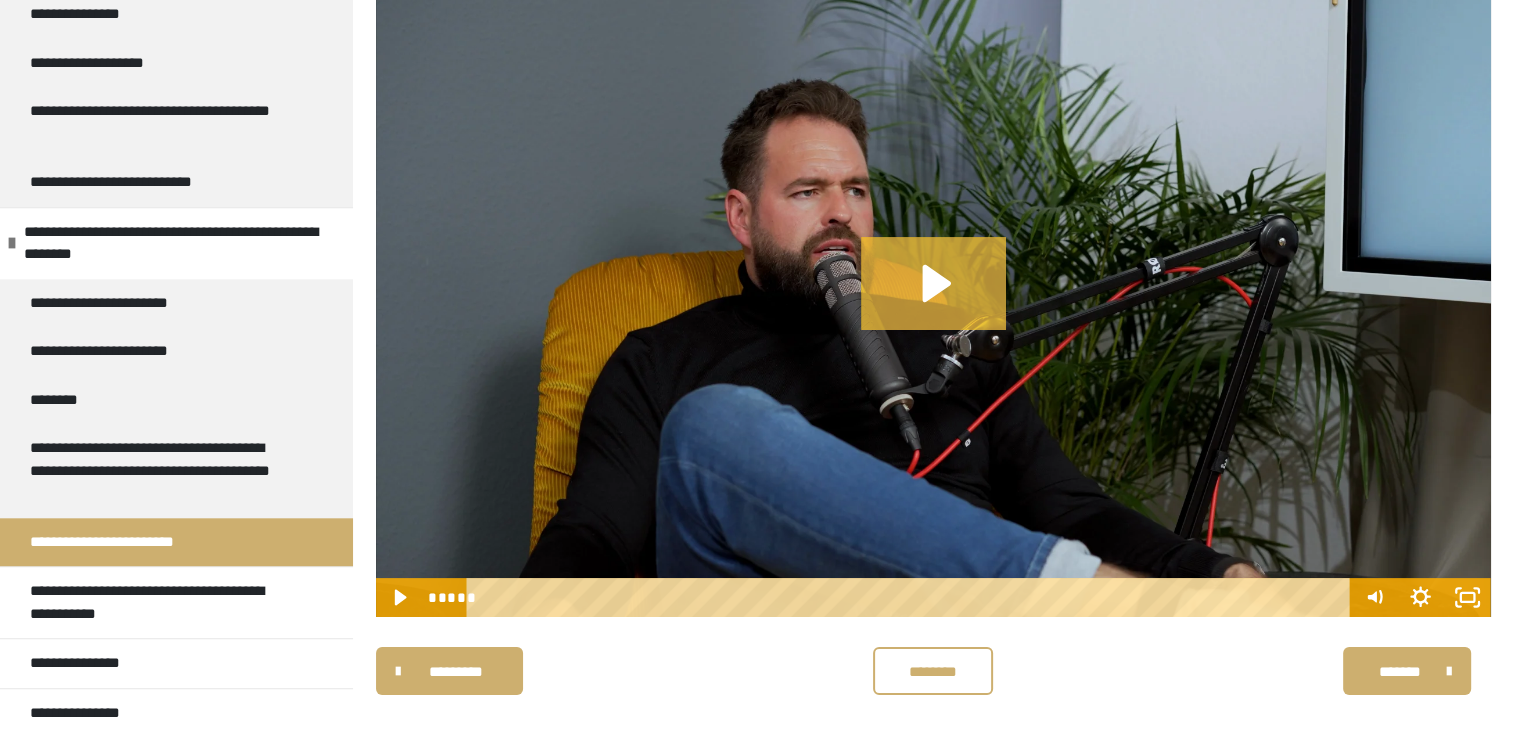 click 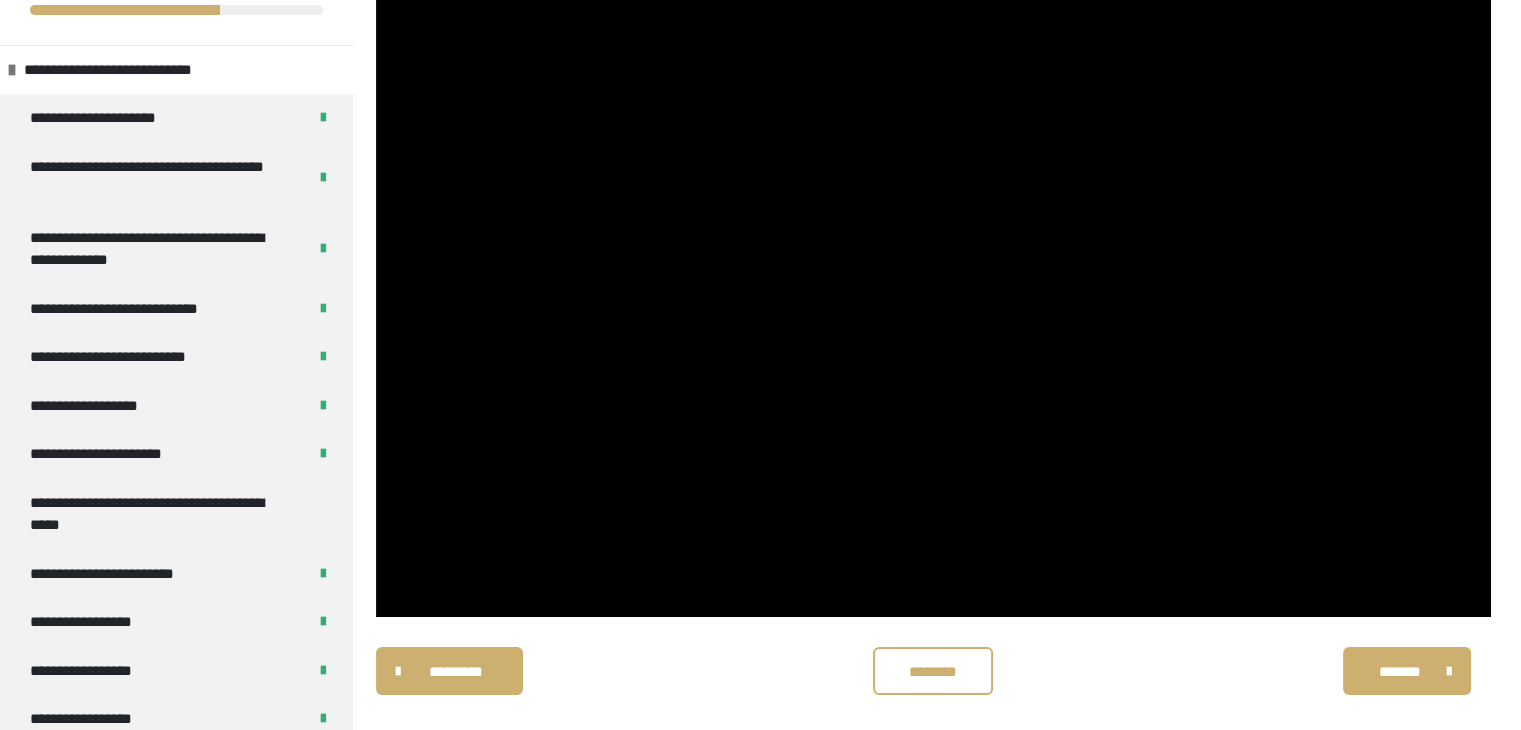 scroll, scrollTop: 0, scrollLeft: 0, axis: both 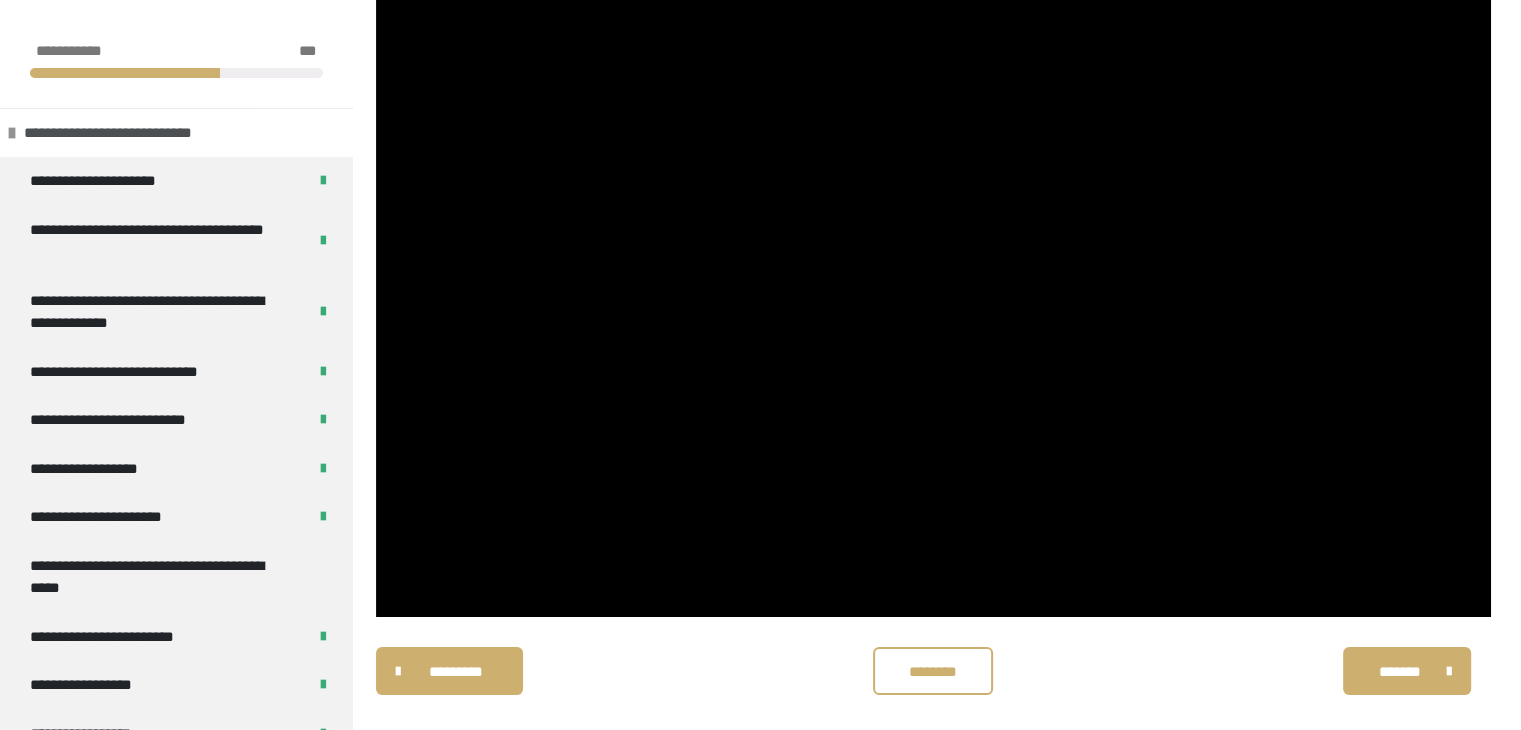 click at bounding box center [12, 133] 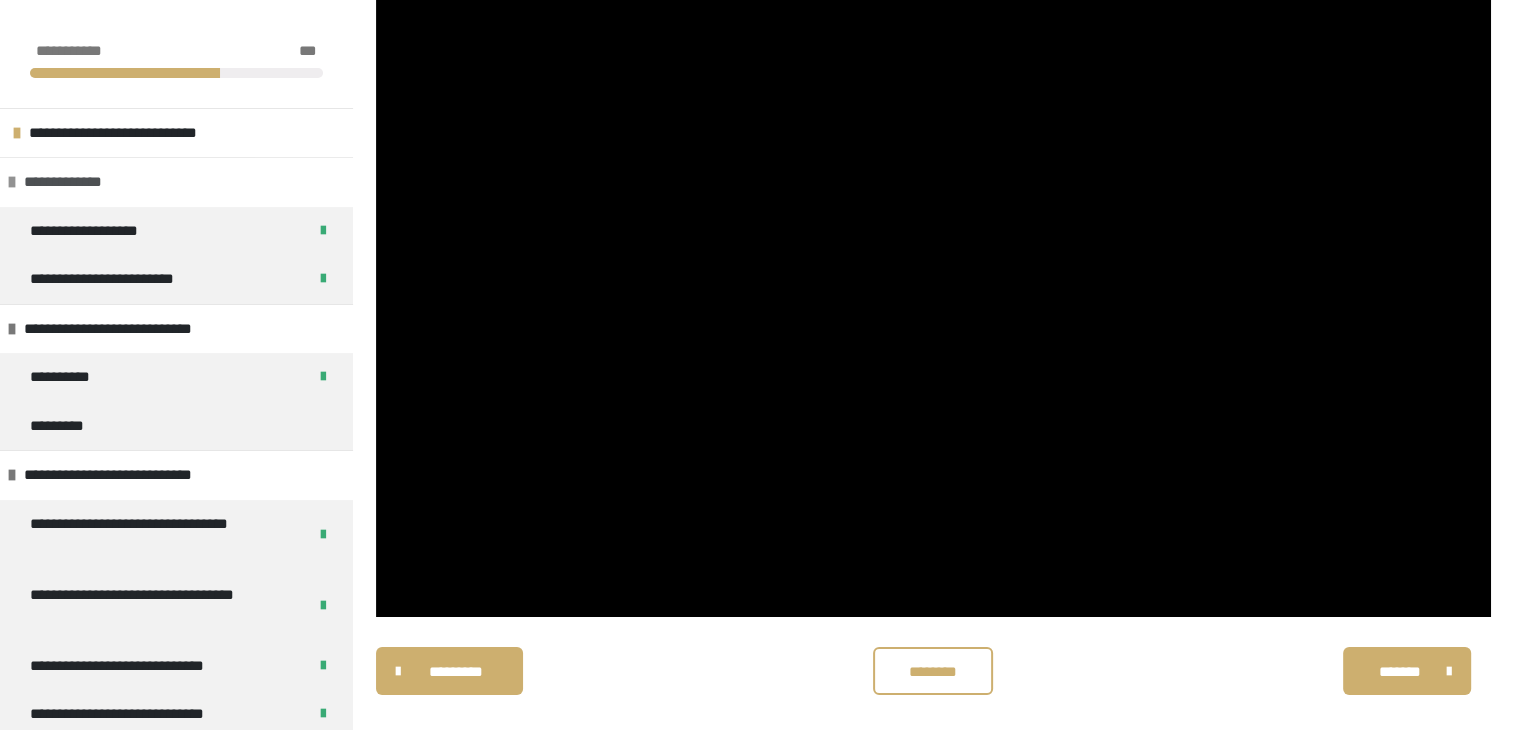 click at bounding box center (12, 182) 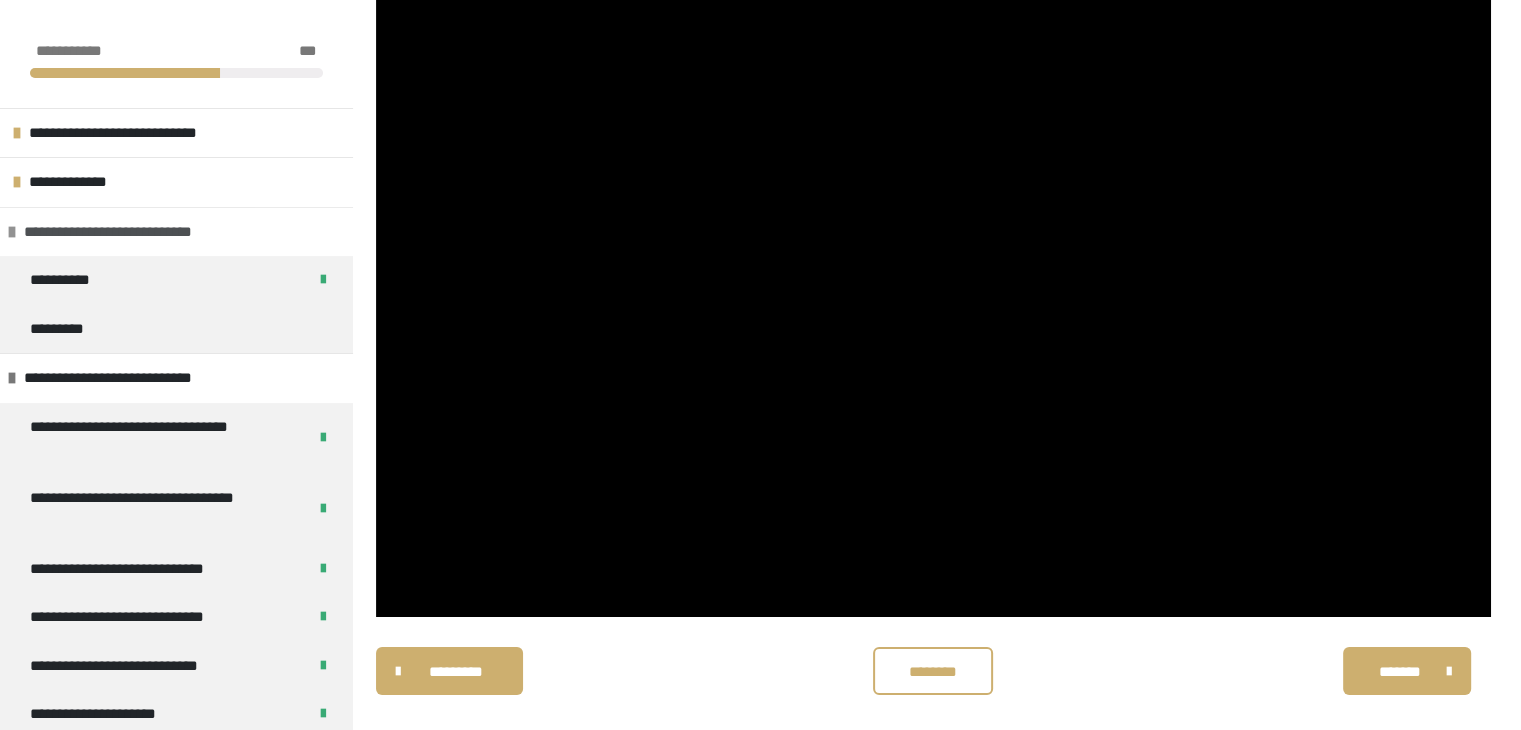 scroll, scrollTop: 226, scrollLeft: 0, axis: vertical 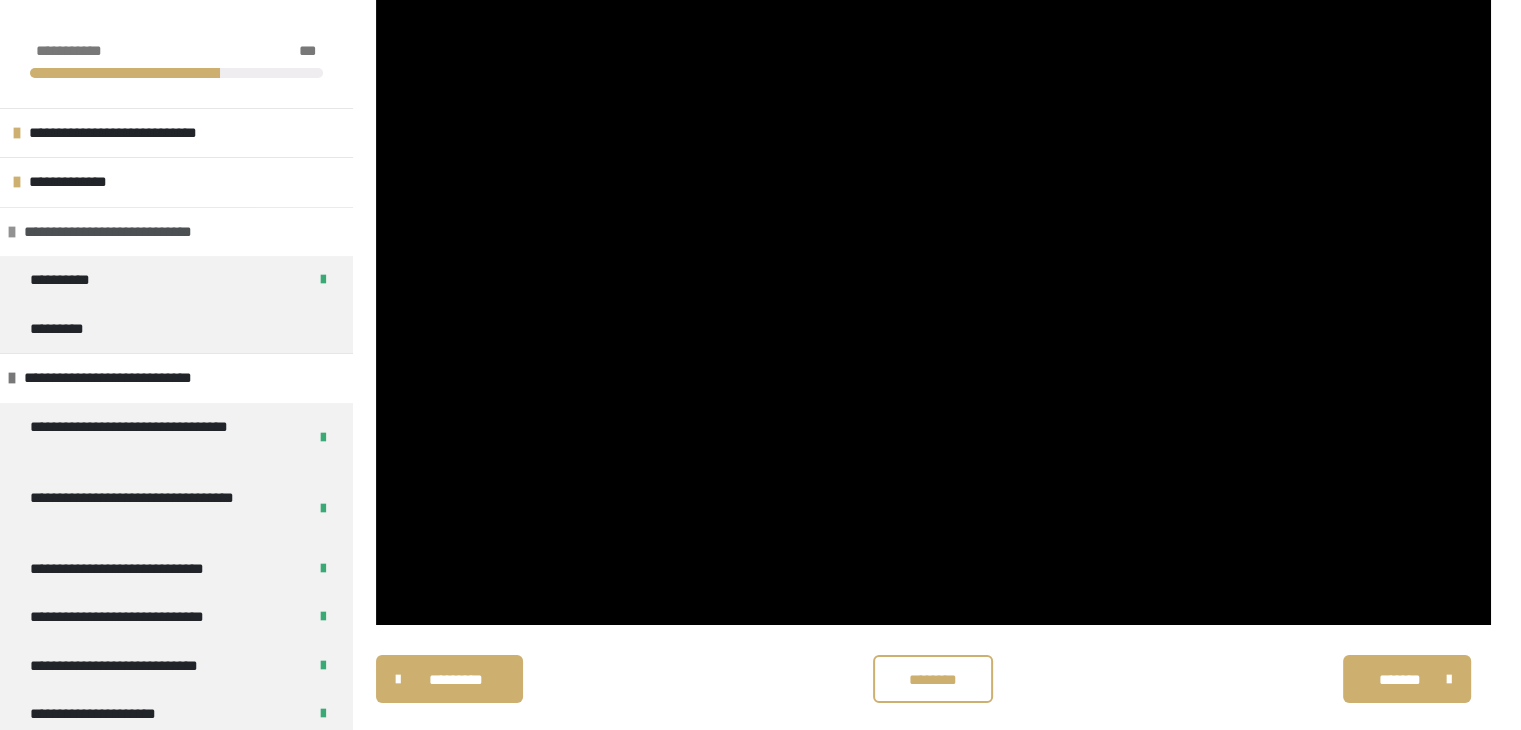 click at bounding box center (12, 232) 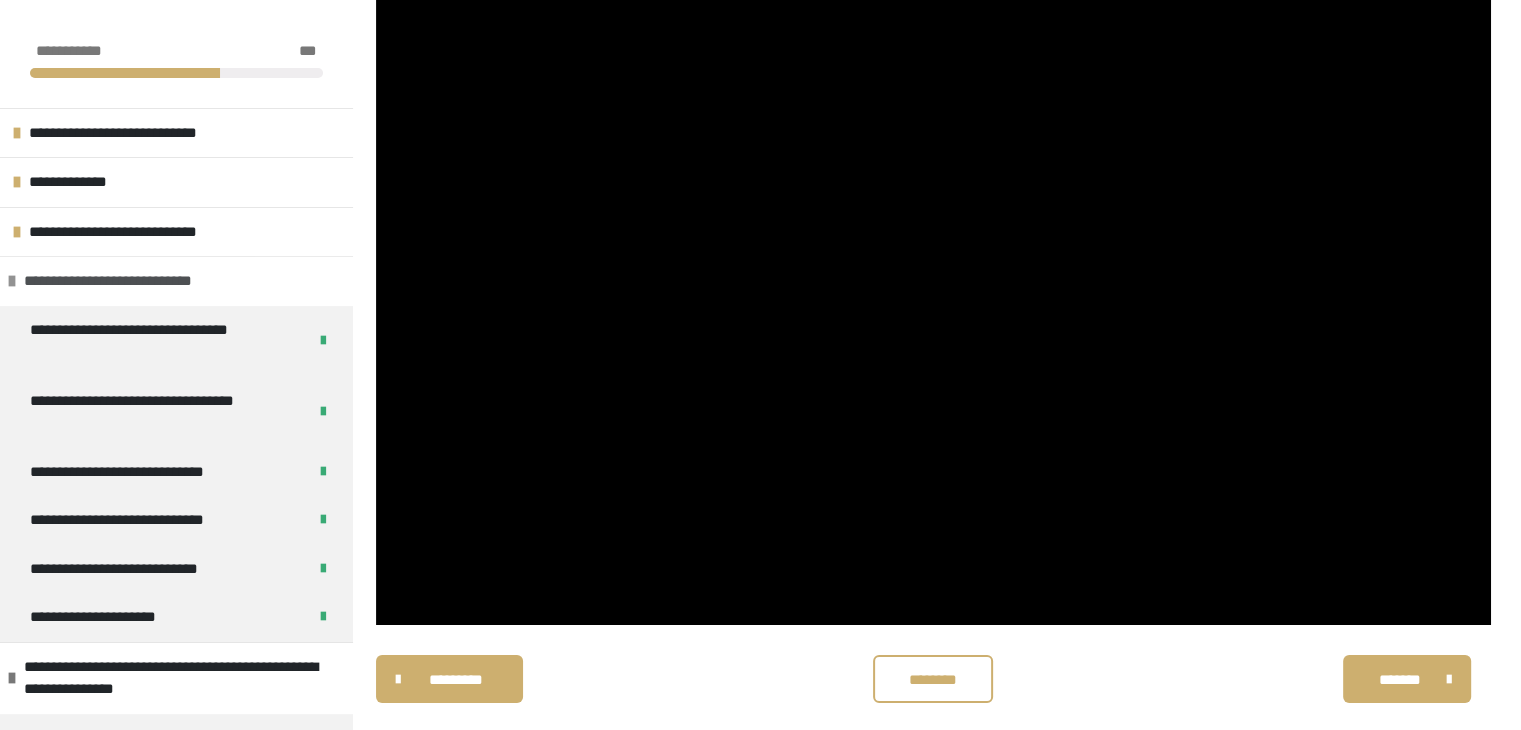 click at bounding box center [12, 281] 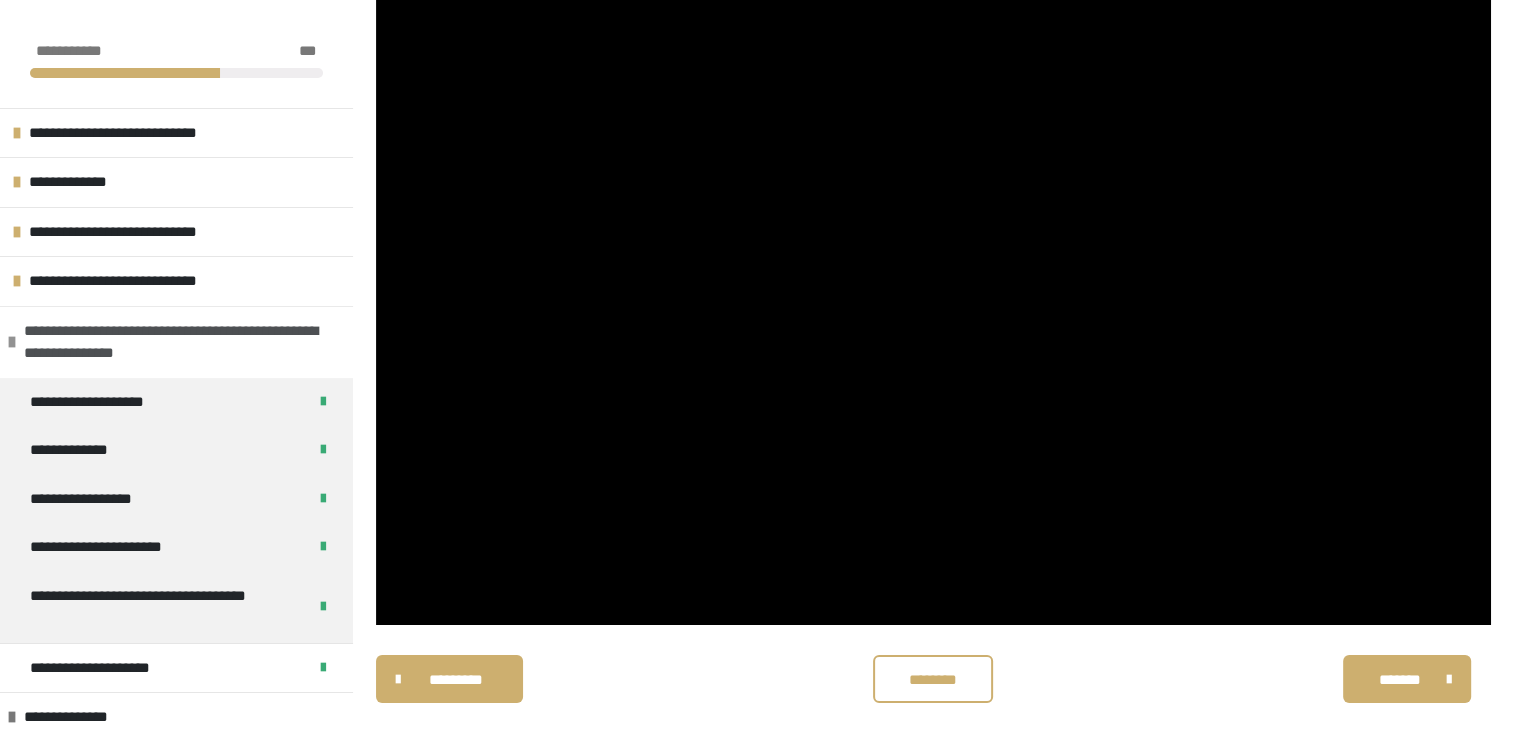 click at bounding box center (12, 342) 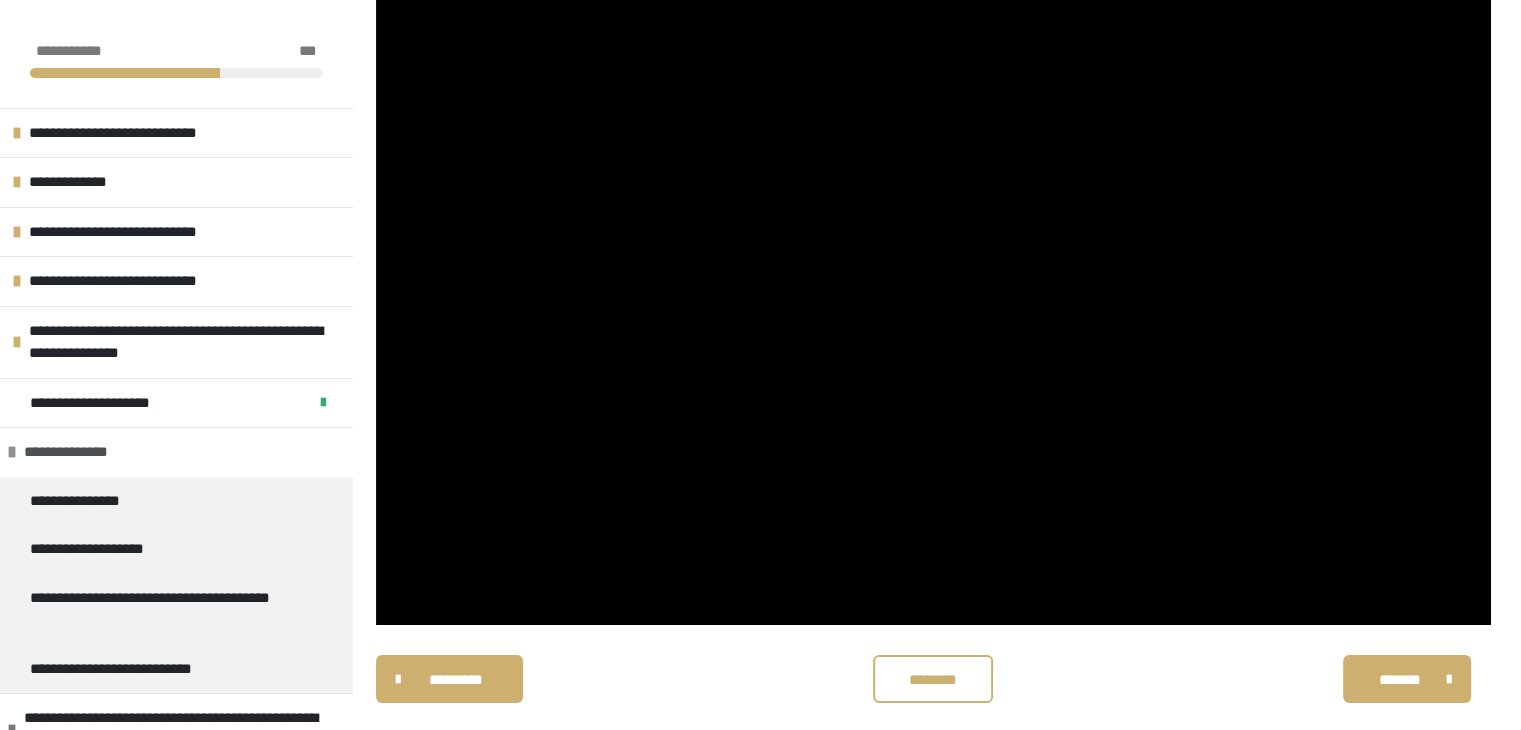 click at bounding box center [12, 452] 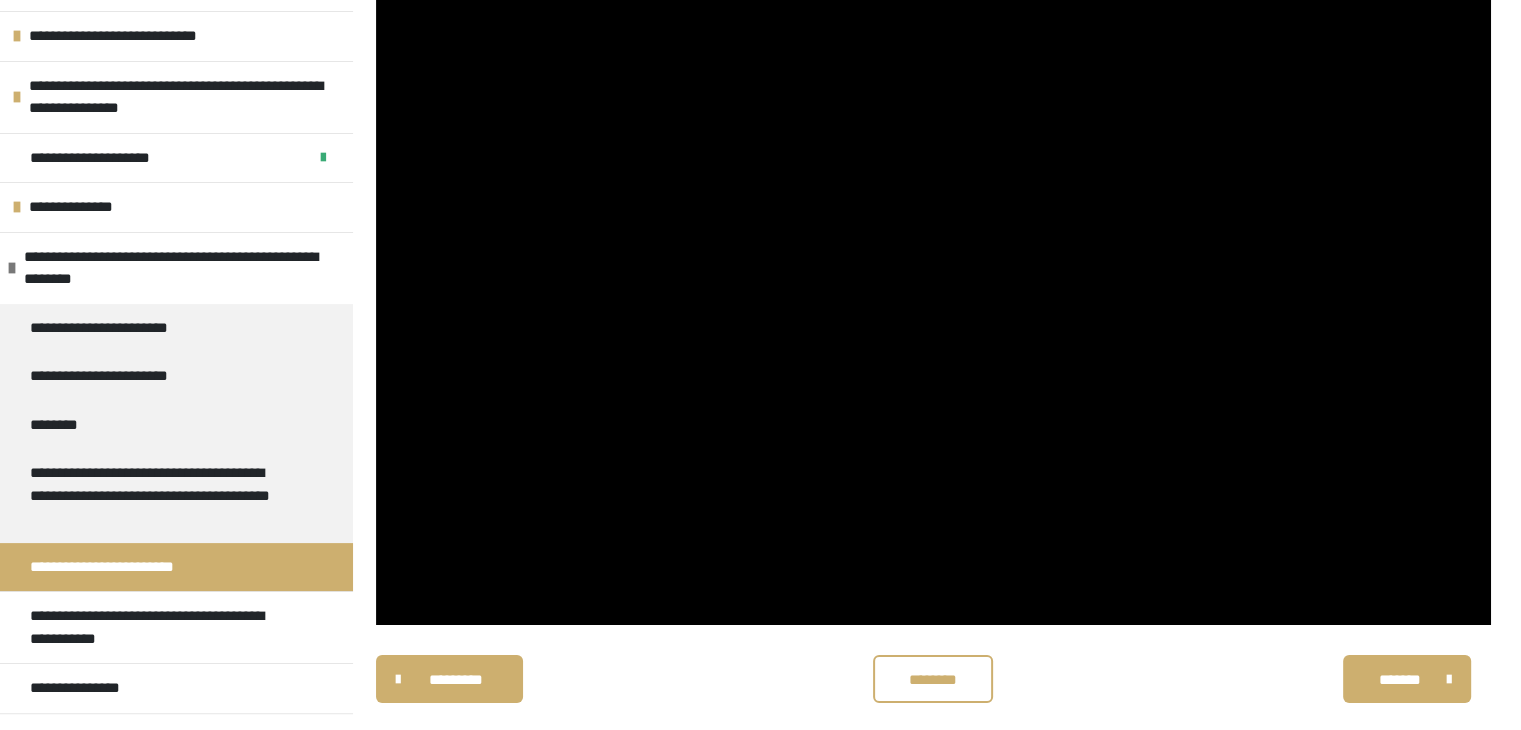 scroll, scrollTop: 270, scrollLeft: 0, axis: vertical 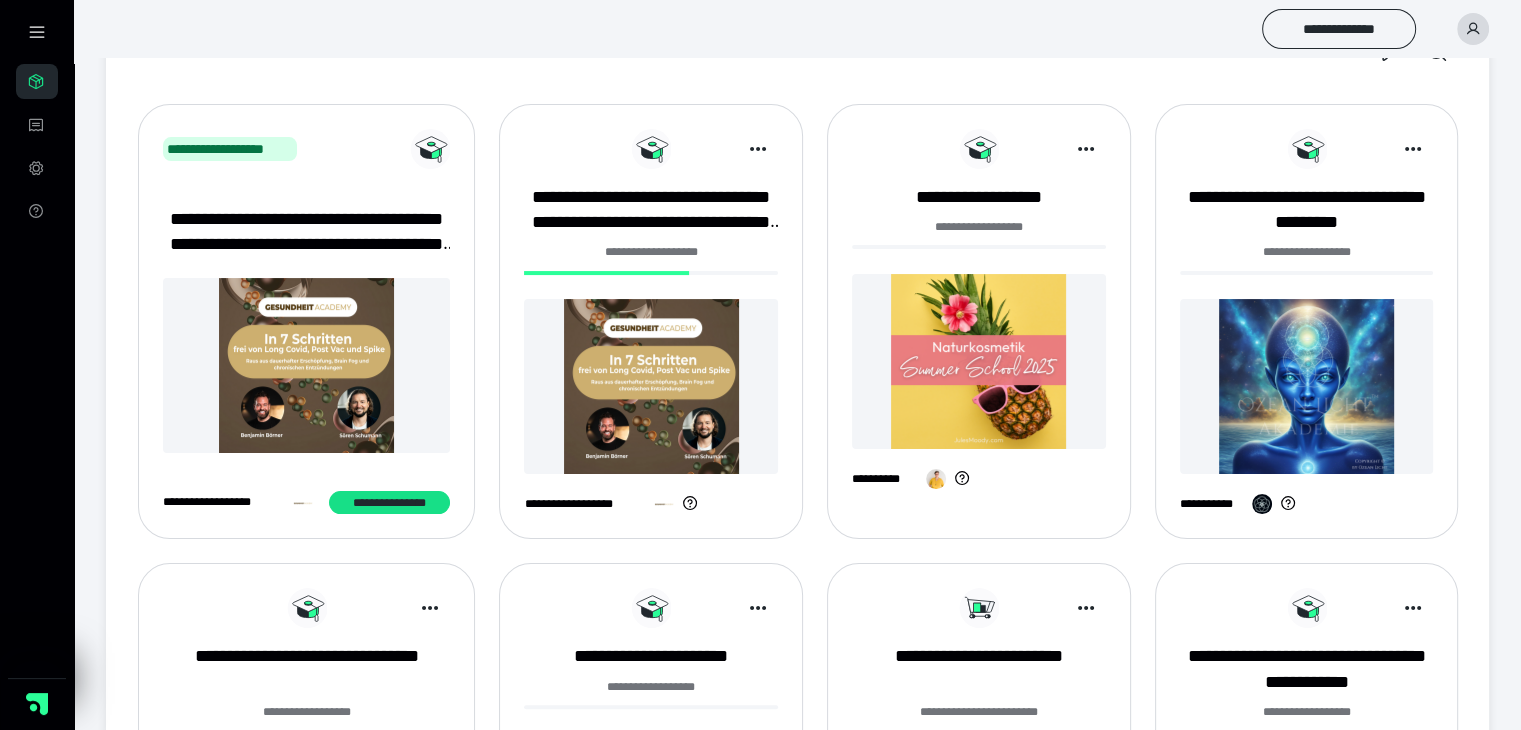 click at bounding box center [651, 386] 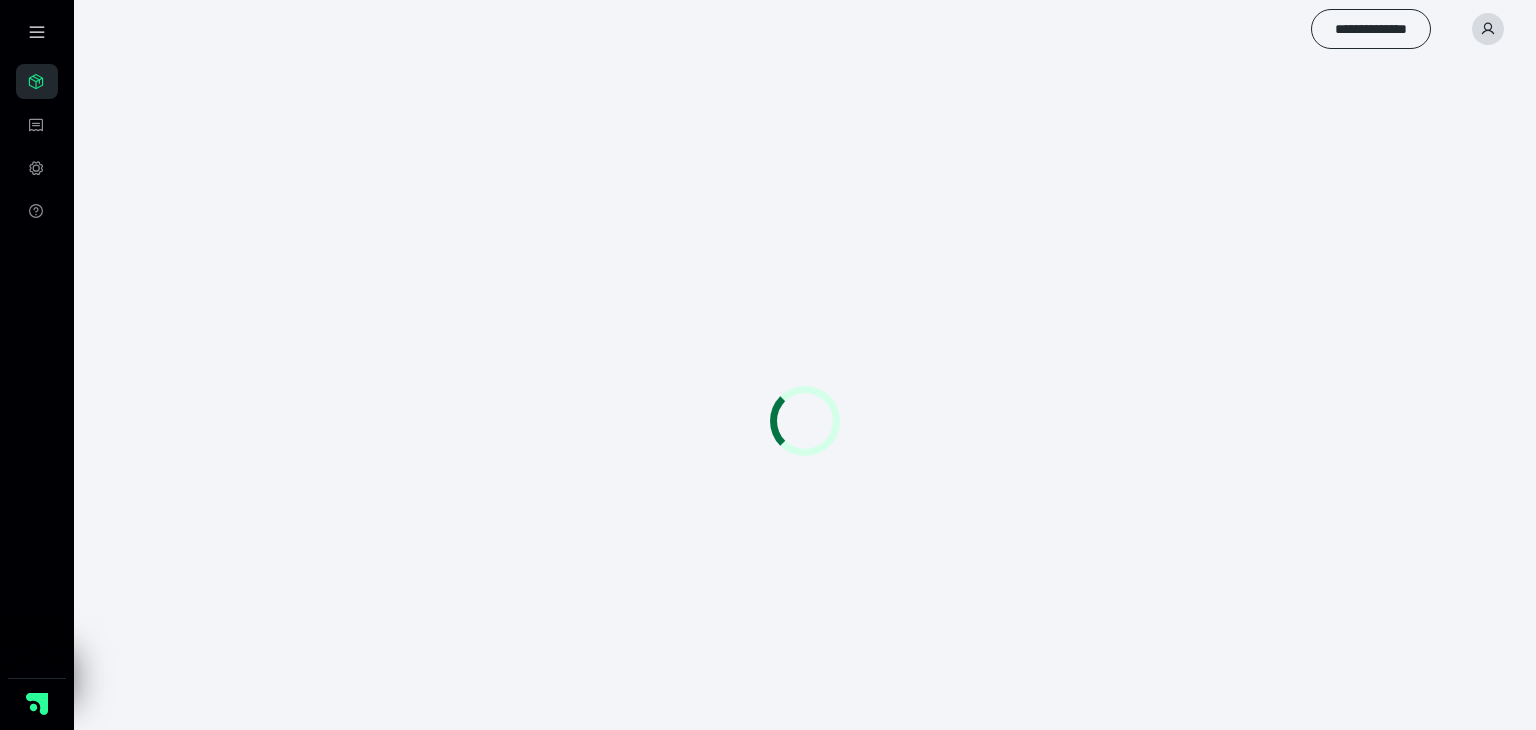 scroll, scrollTop: 0, scrollLeft: 0, axis: both 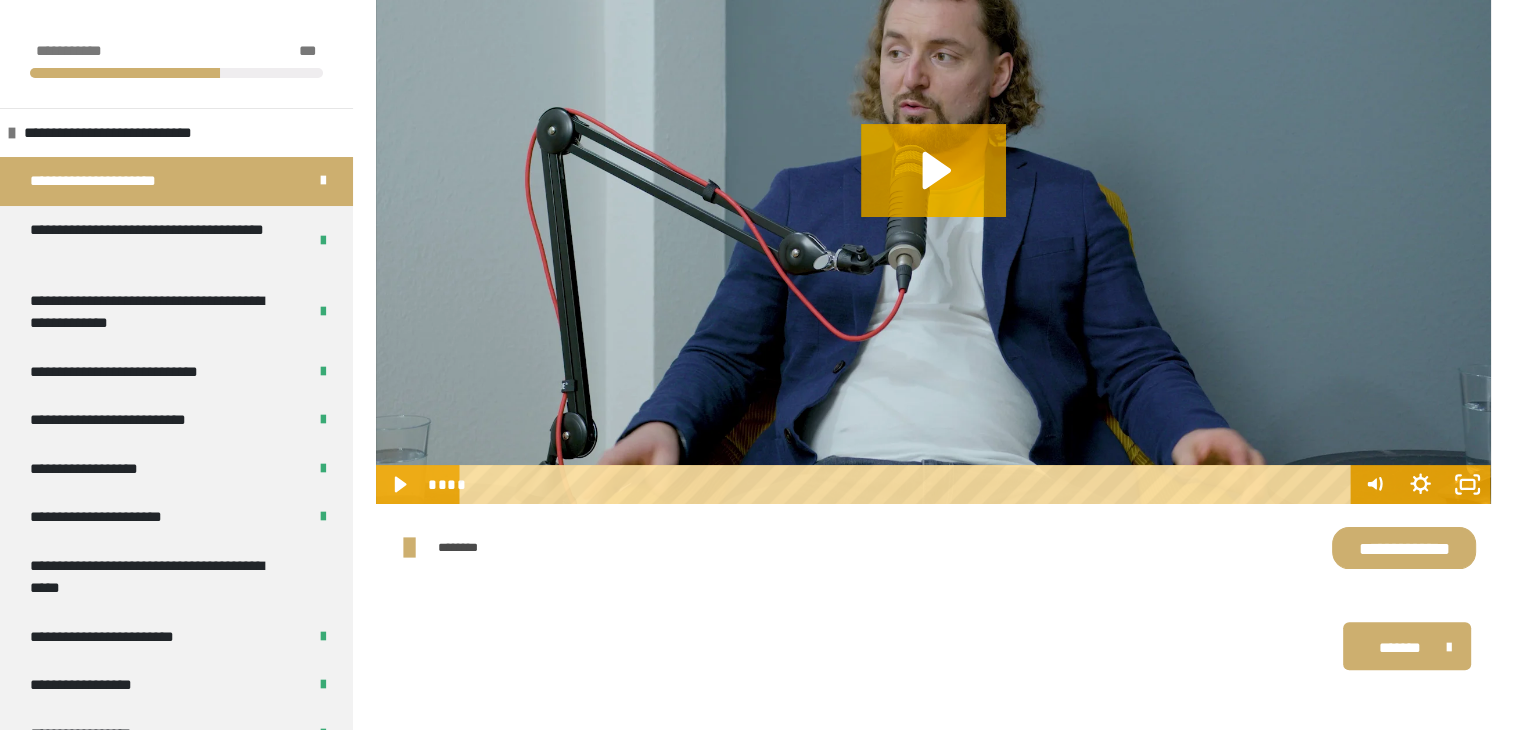 click on "**********" at bounding box center (1404, 548) 